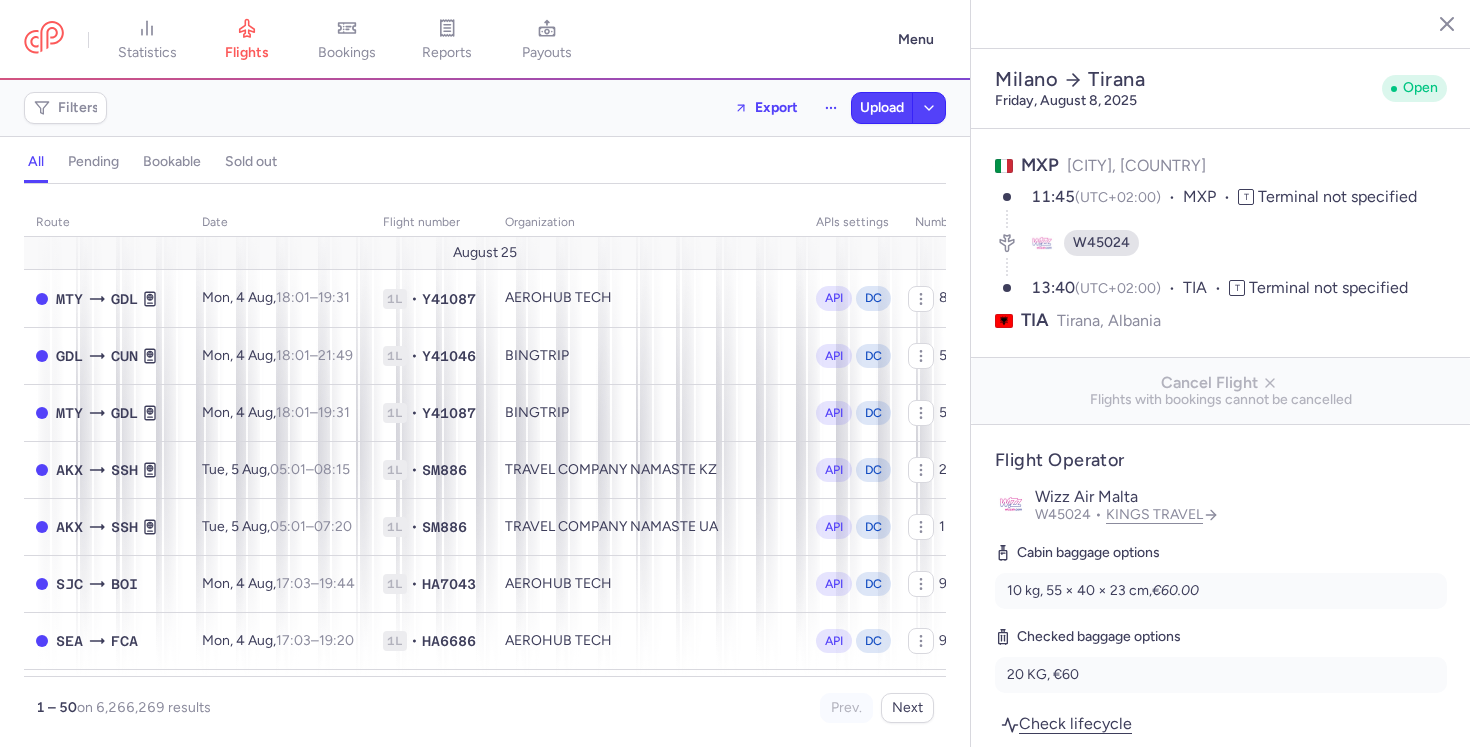 select on "hours" 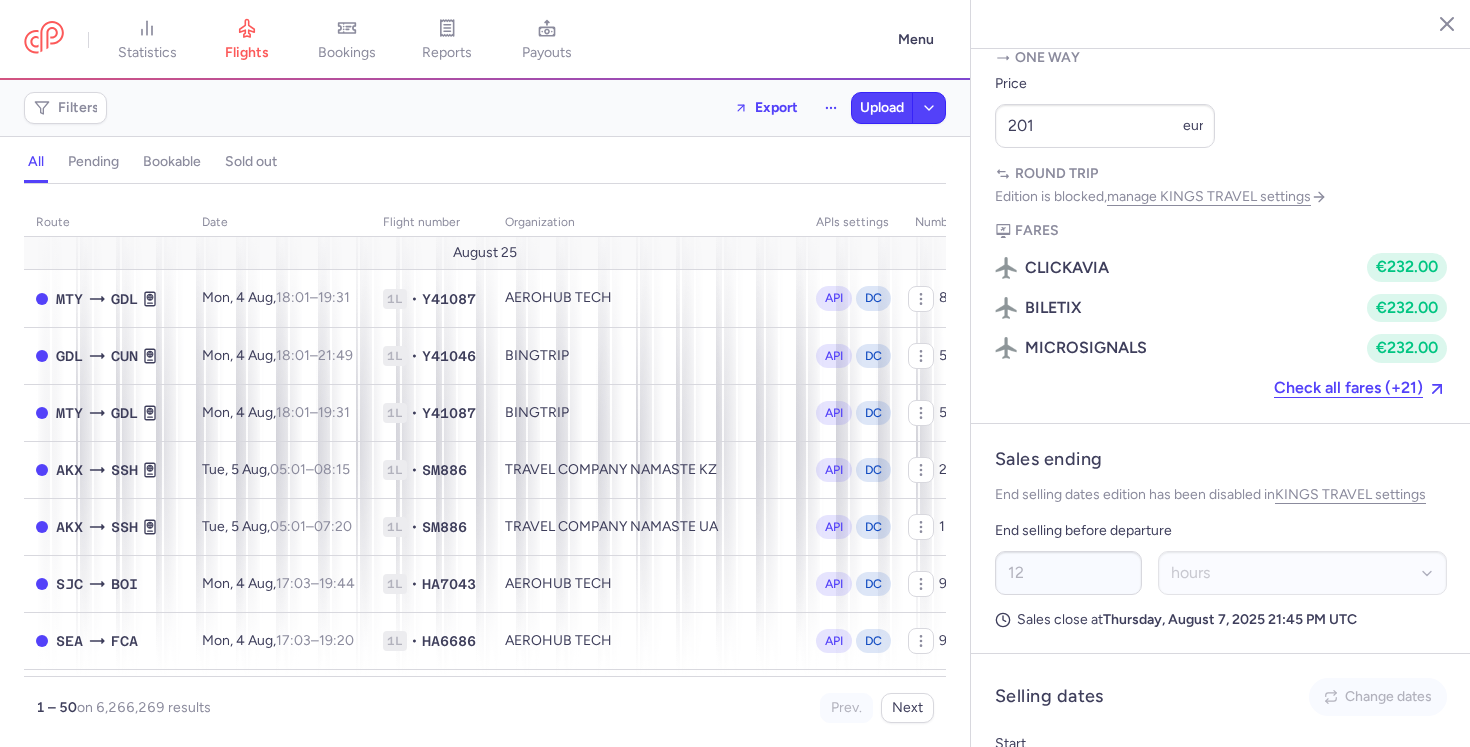 click at bounding box center [1432, 23] 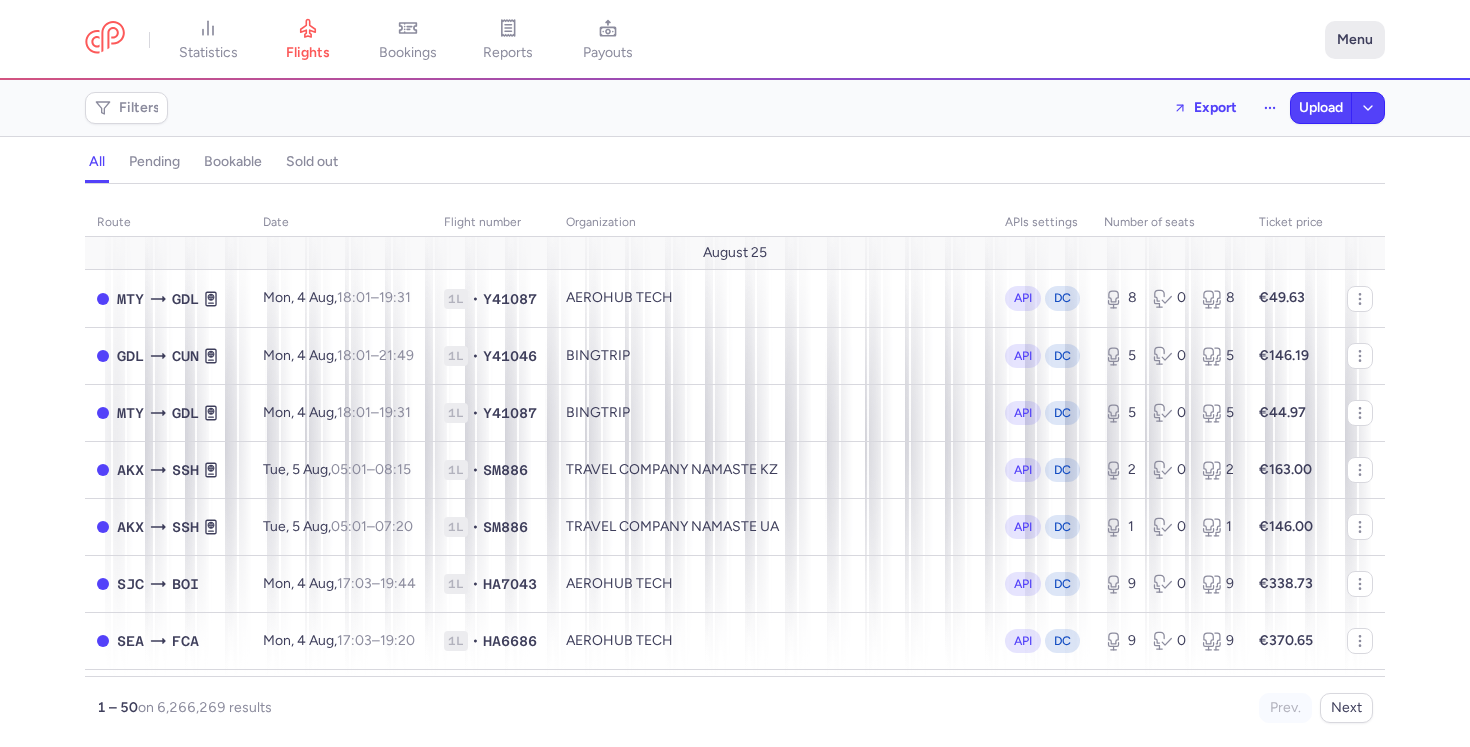click on "Menu" at bounding box center [1355, 40] 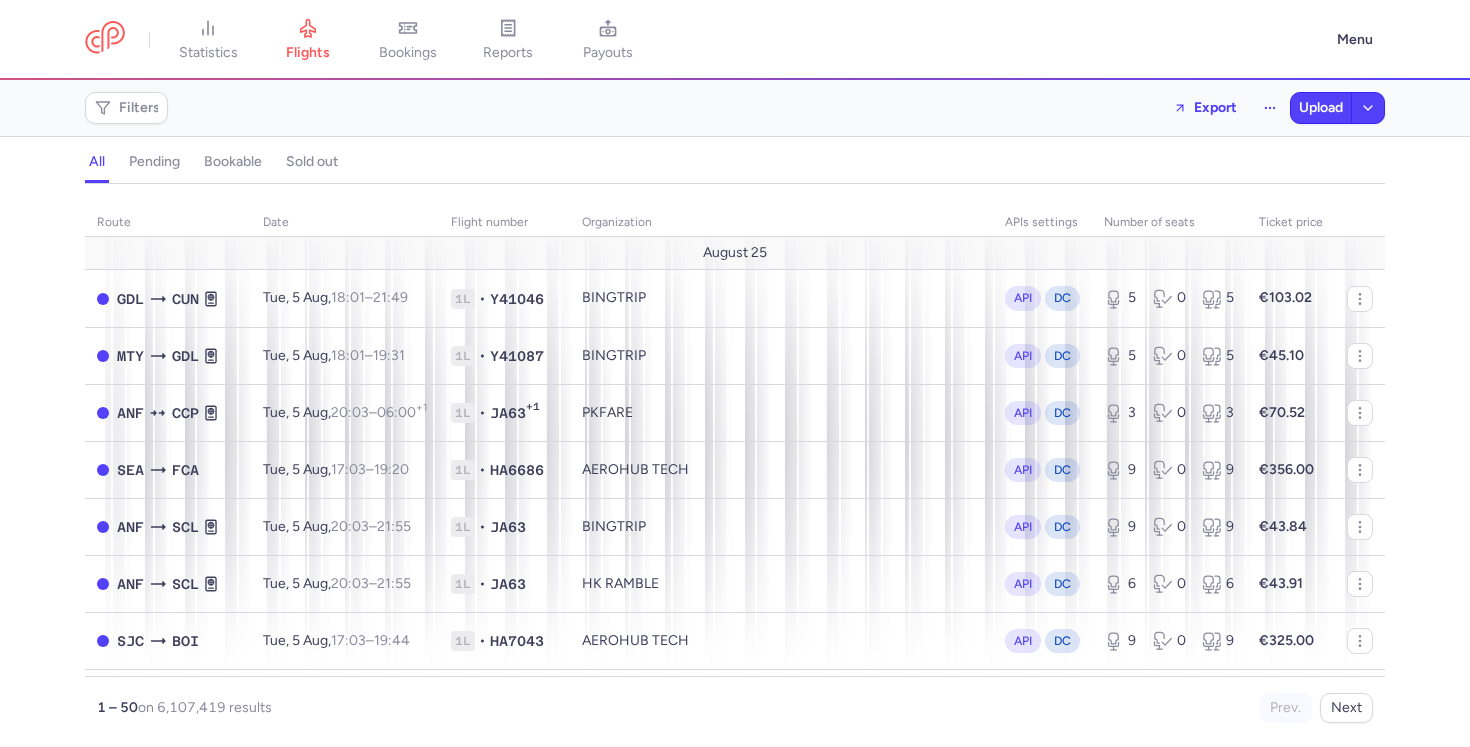 scroll, scrollTop: 0, scrollLeft: 0, axis: both 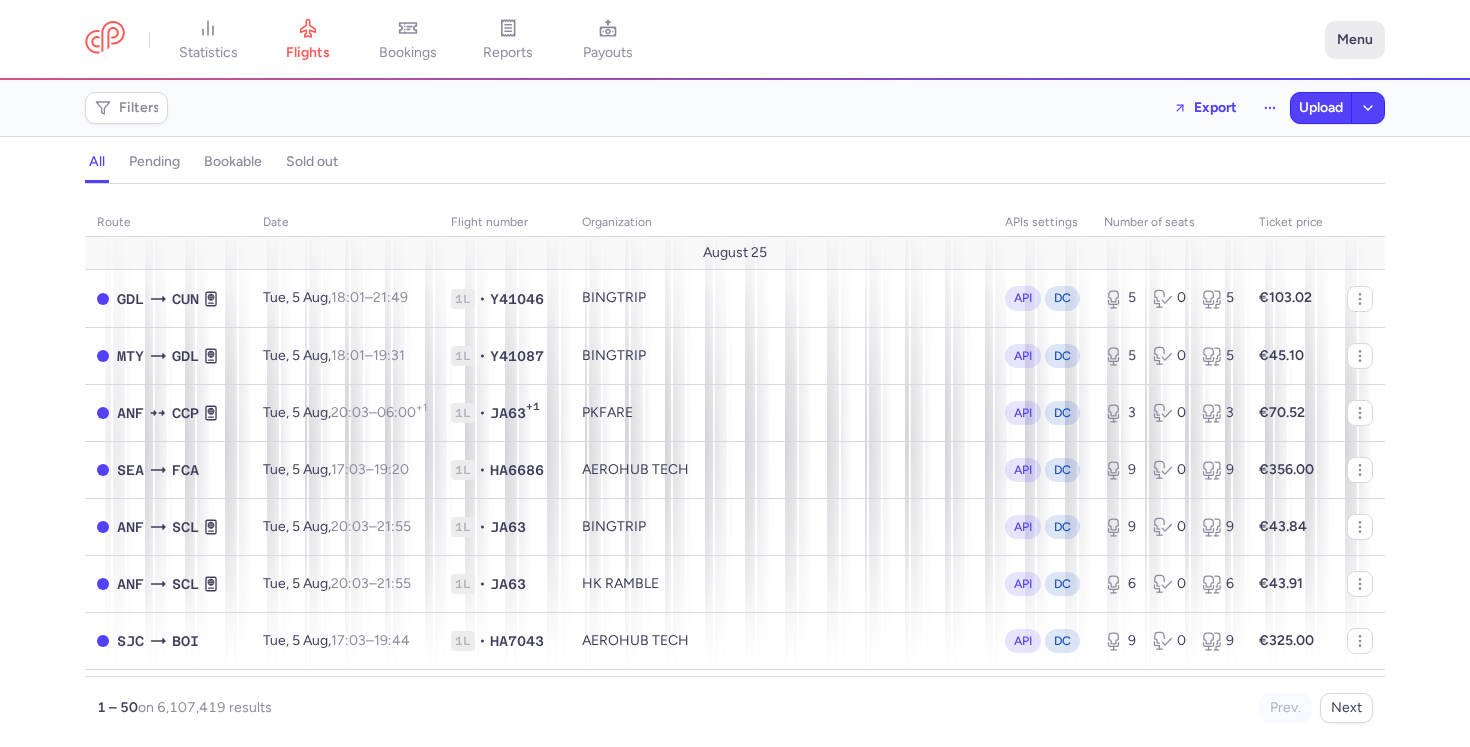 click on "Menu" at bounding box center [1355, 40] 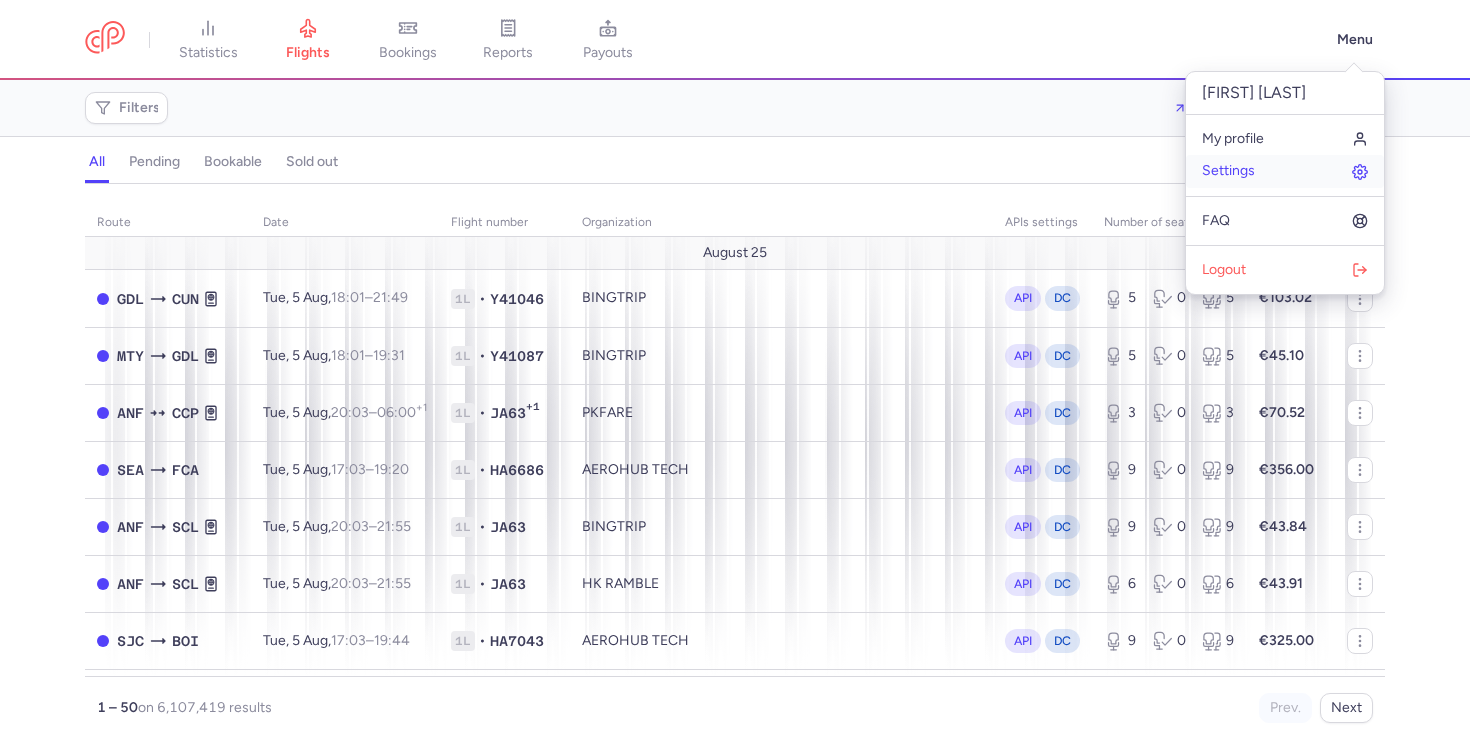 click on "Settings" at bounding box center [1285, 171] 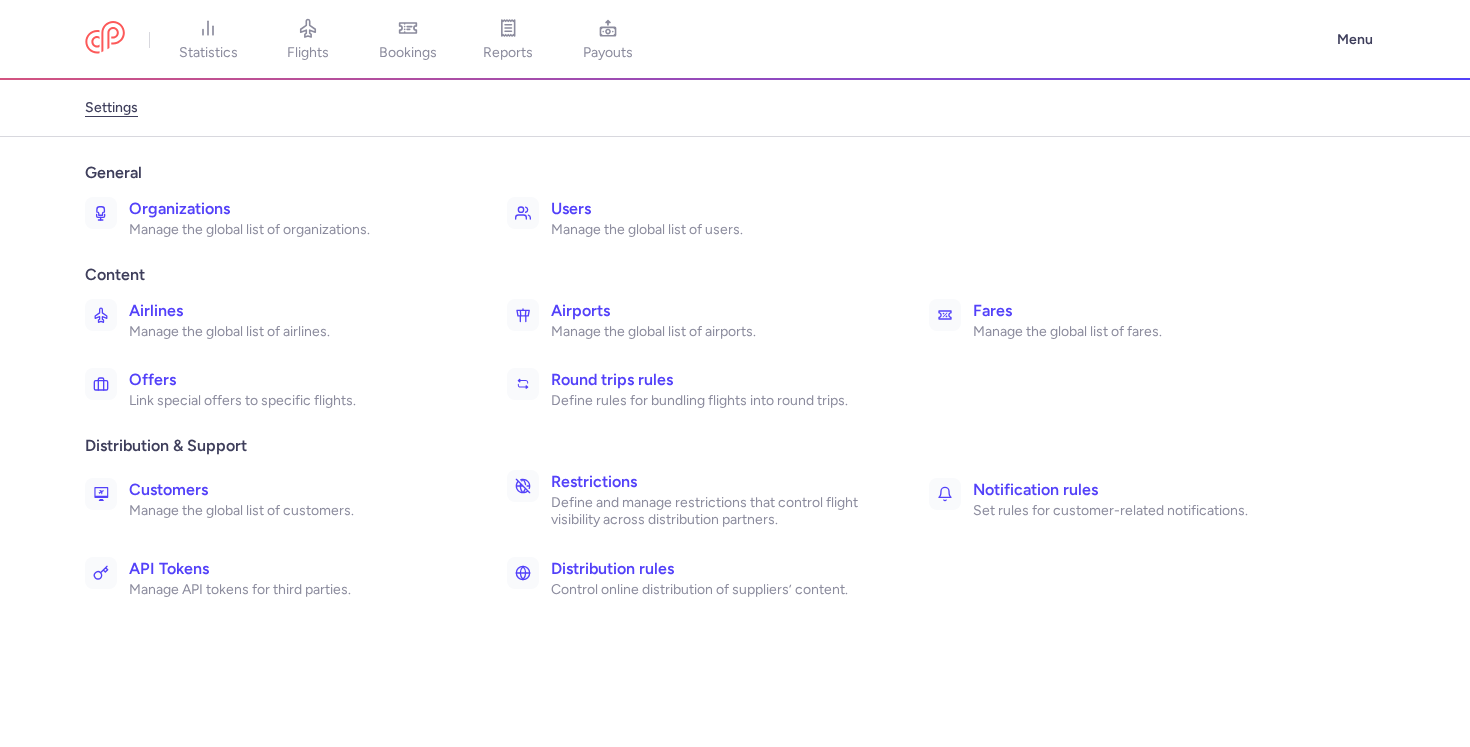 click on "Manage the global list of organizations." at bounding box center (296, 230) 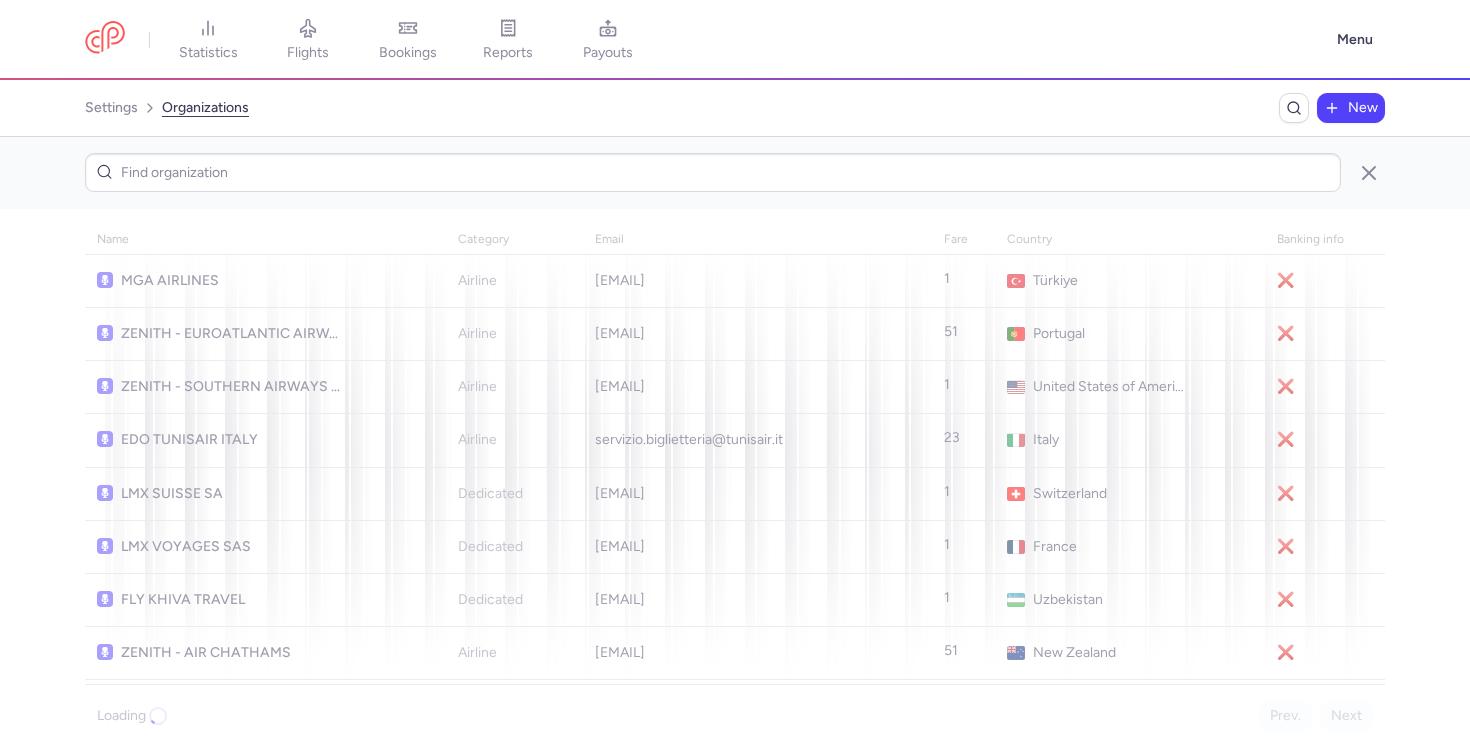 click on "New" at bounding box center [1363, 108] 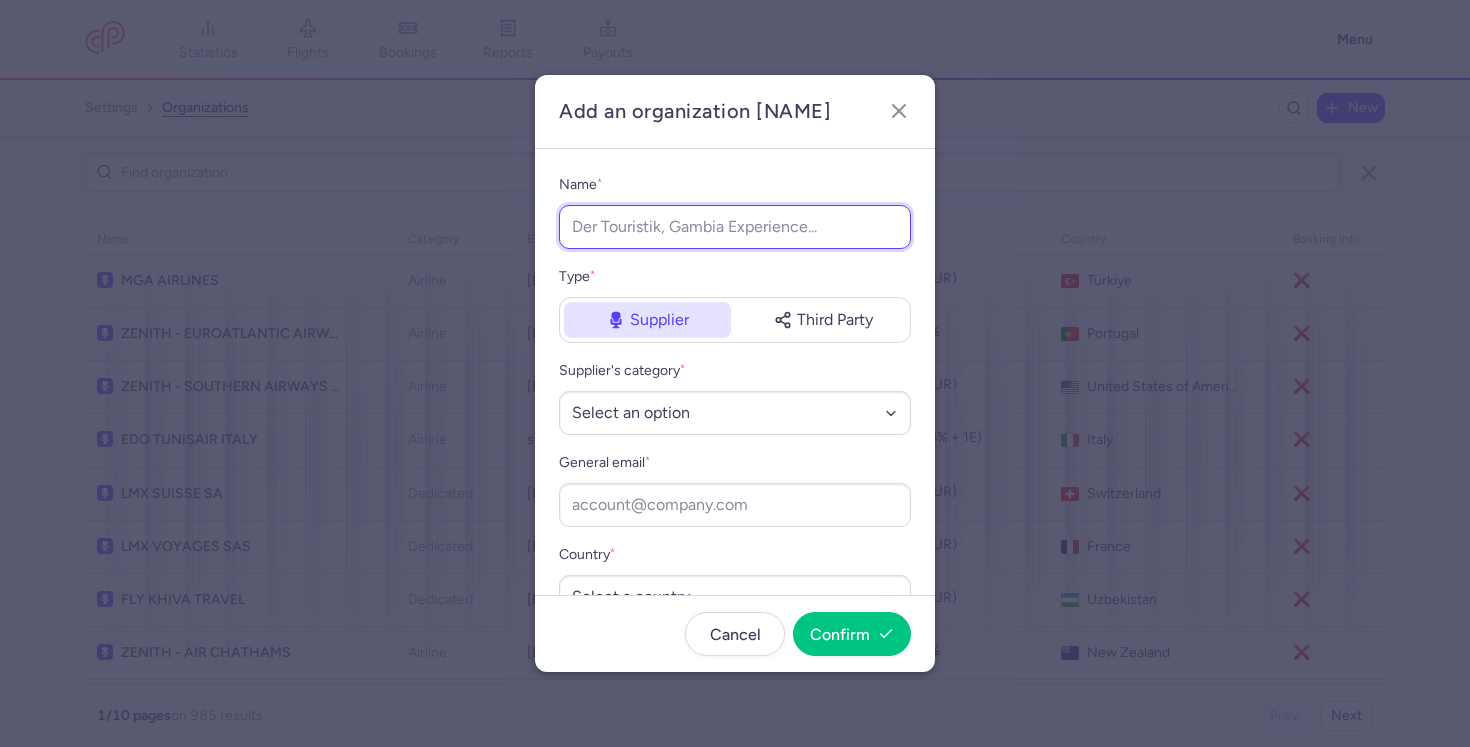 click on "Name  * [NAME]" at bounding box center (735, 227) 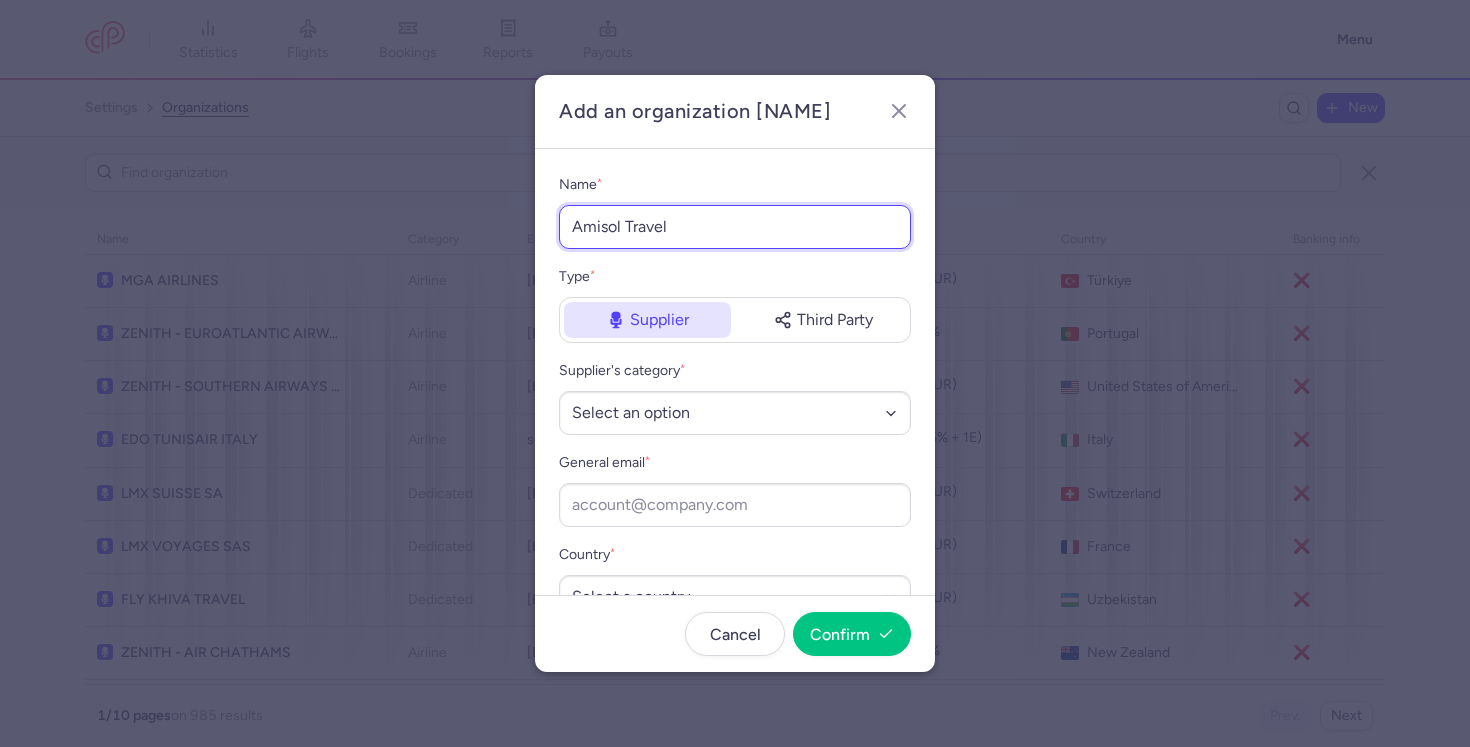 type on "Amisol Travel" 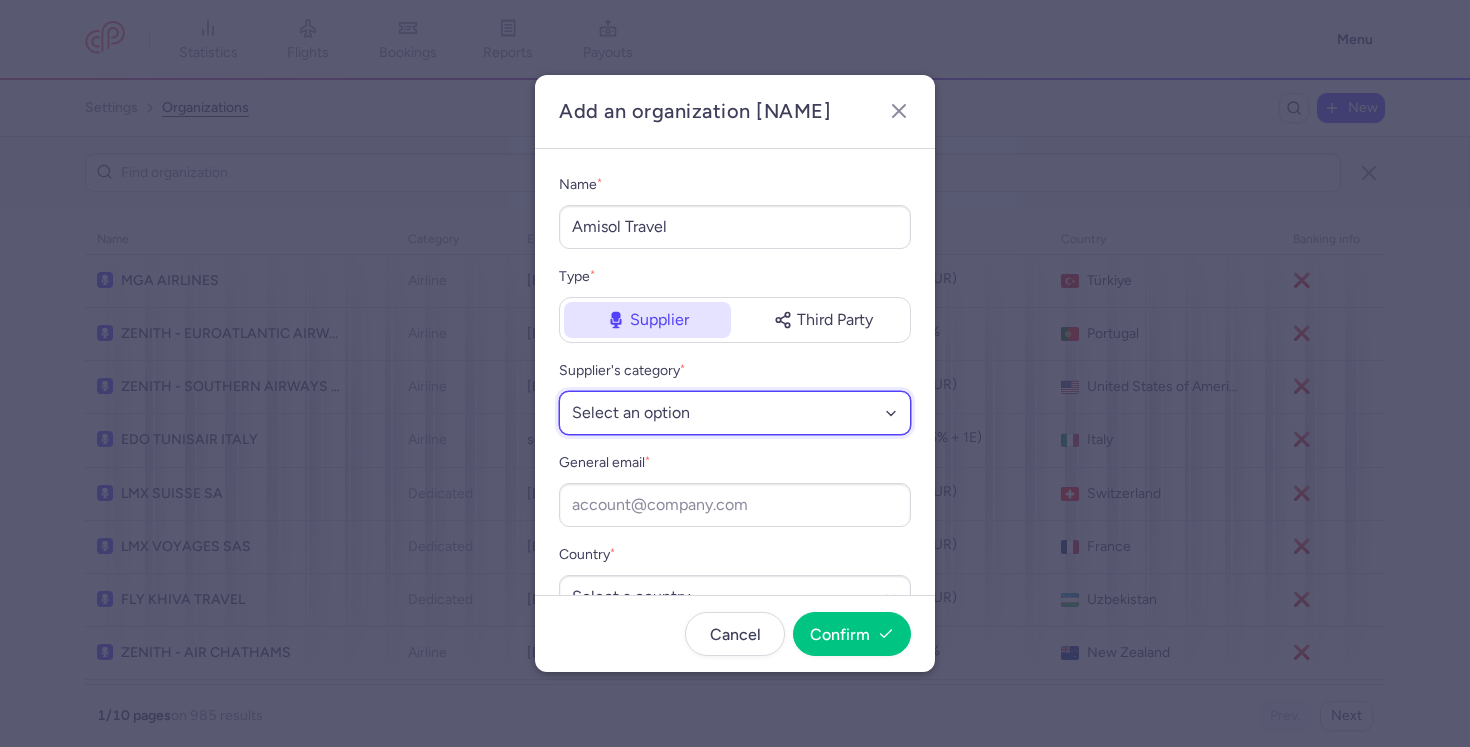 click on "Select an option Aggregator Airline Consolidator Dedicated" at bounding box center (735, 413) 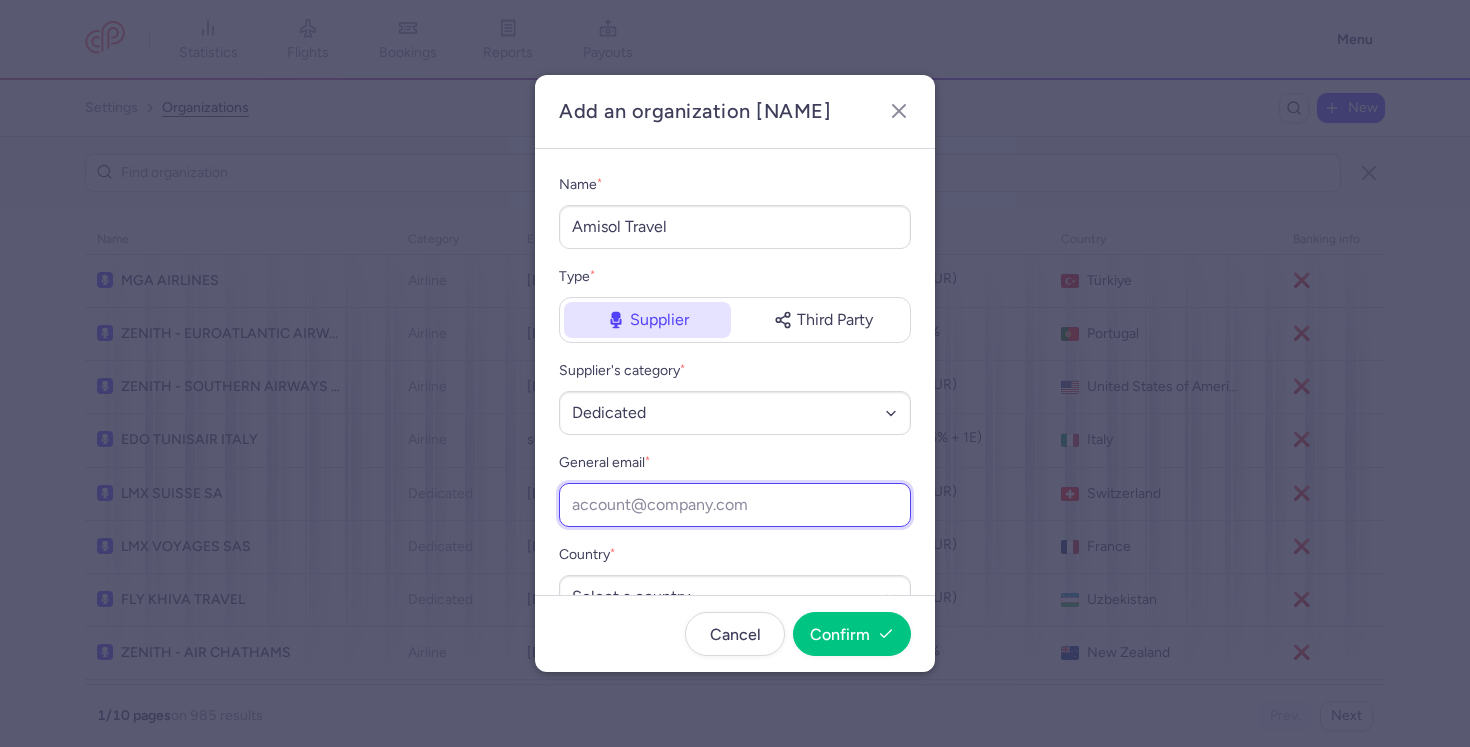 click on "General email  * [EMAIL]" at bounding box center [735, 505] 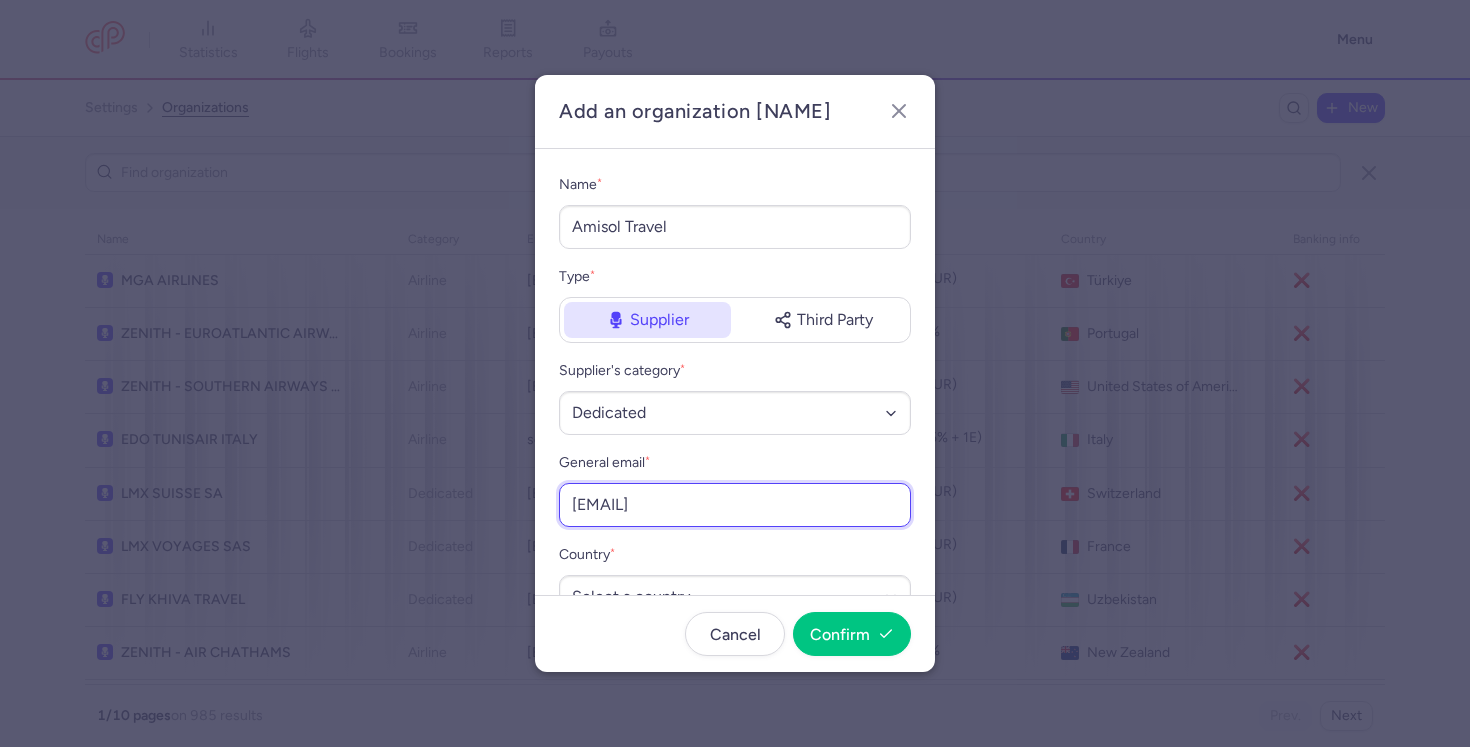 type on "[EMAIL]" 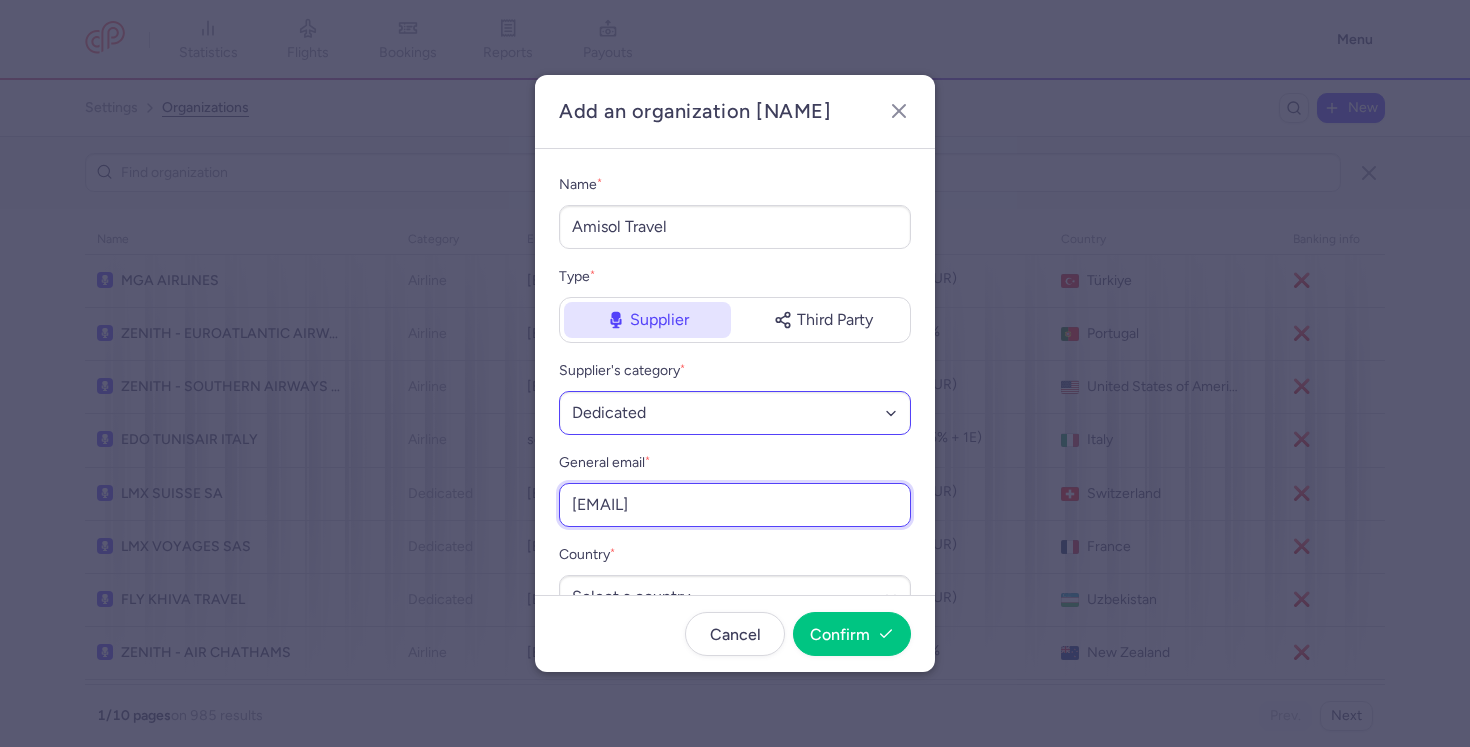 scroll, scrollTop: 47, scrollLeft: 0, axis: vertical 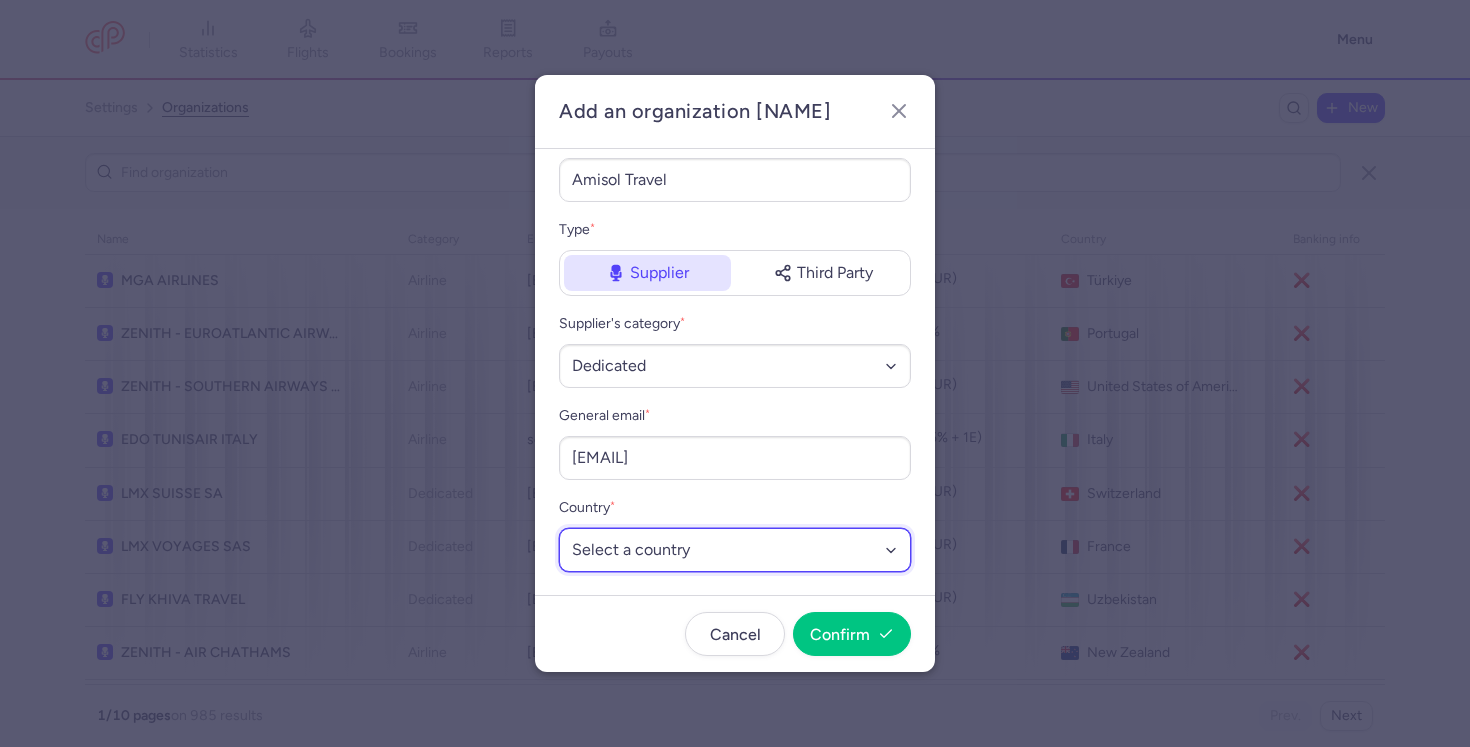 click on "Select a country Afghanistan Albania Algeria American Samoa Andorra Angola Anguilla Antarctica Antigua and Barbuda Argentina Armenia Aruba Australia Austria Azerbaijan Bahamas Bahrain Bangladesh Barbados Belarus Belgium Belize Benin Bermuda Bhutan Bolivia Bosnia and Herzegovina Botswana Bouvet Island Brazil British Indian Ocean Territory Brunei Darussalam Bulgaria Burkina Faso Burundi Cambodia Cameroon Canada Cape Verde Cayman Islands Central African Republic Chad Chile People's Republic of China Christmas Island Cocos (Keeling) Islands Colombia Comoros Republic of the Congo Democratic Republic of the Congo Cook Islands Costa Rica Cote d'Ivoire Croatia Cuba Cyprus Czech Republic Denmark Djibouti Dominica Dominican Republic Ecuador Egypt El Salvador Equatorial Guinea Eritrea Estonia Ethiopia Falkland Islands (Malvinas) Faroe Islands Fiji Finland France French Guiana French Polynesia French Southern Territories Gabon Republic of The Gambia Georgia Germany Ghana Gibraltar Greece Greenland Grenada Guadeloupe Guam" at bounding box center [735, 550] 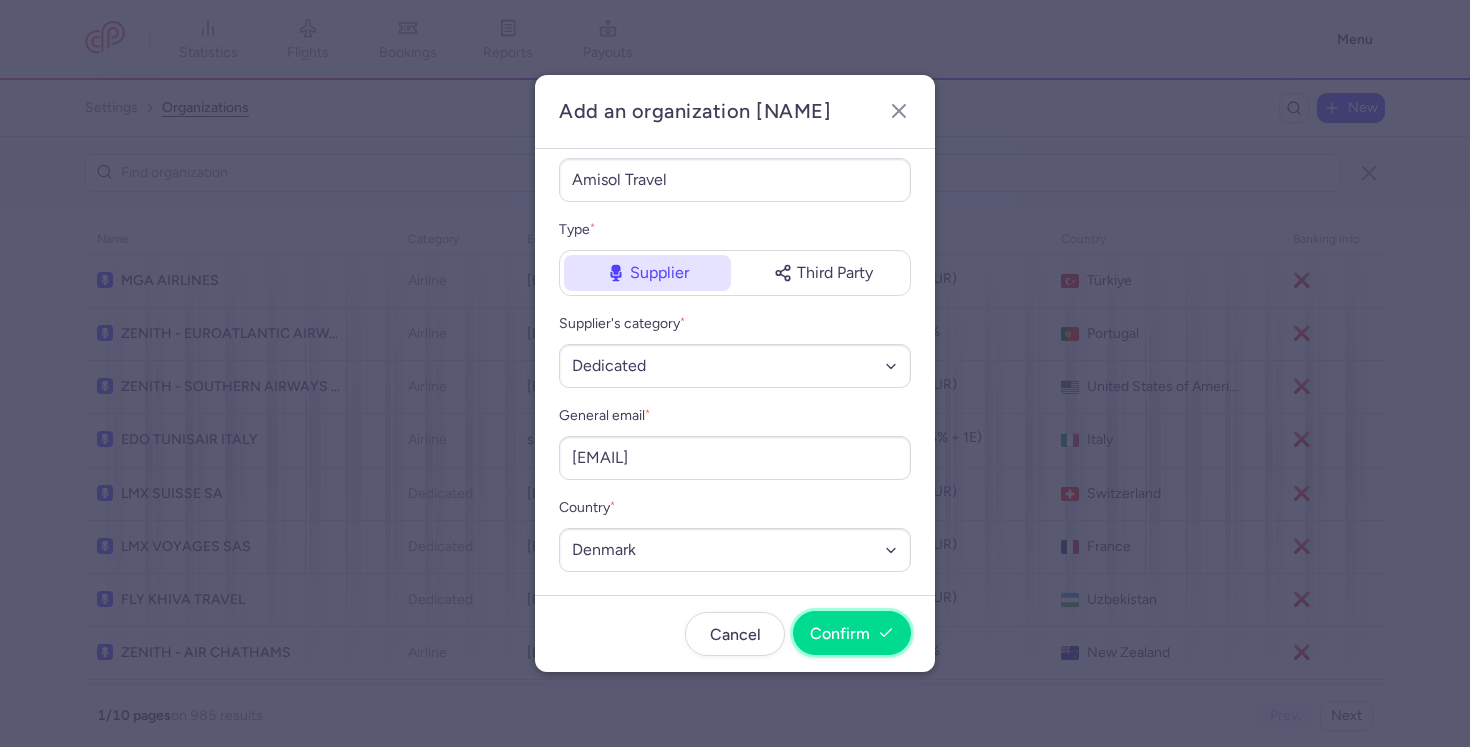 click on "Confirm" at bounding box center (840, 634) 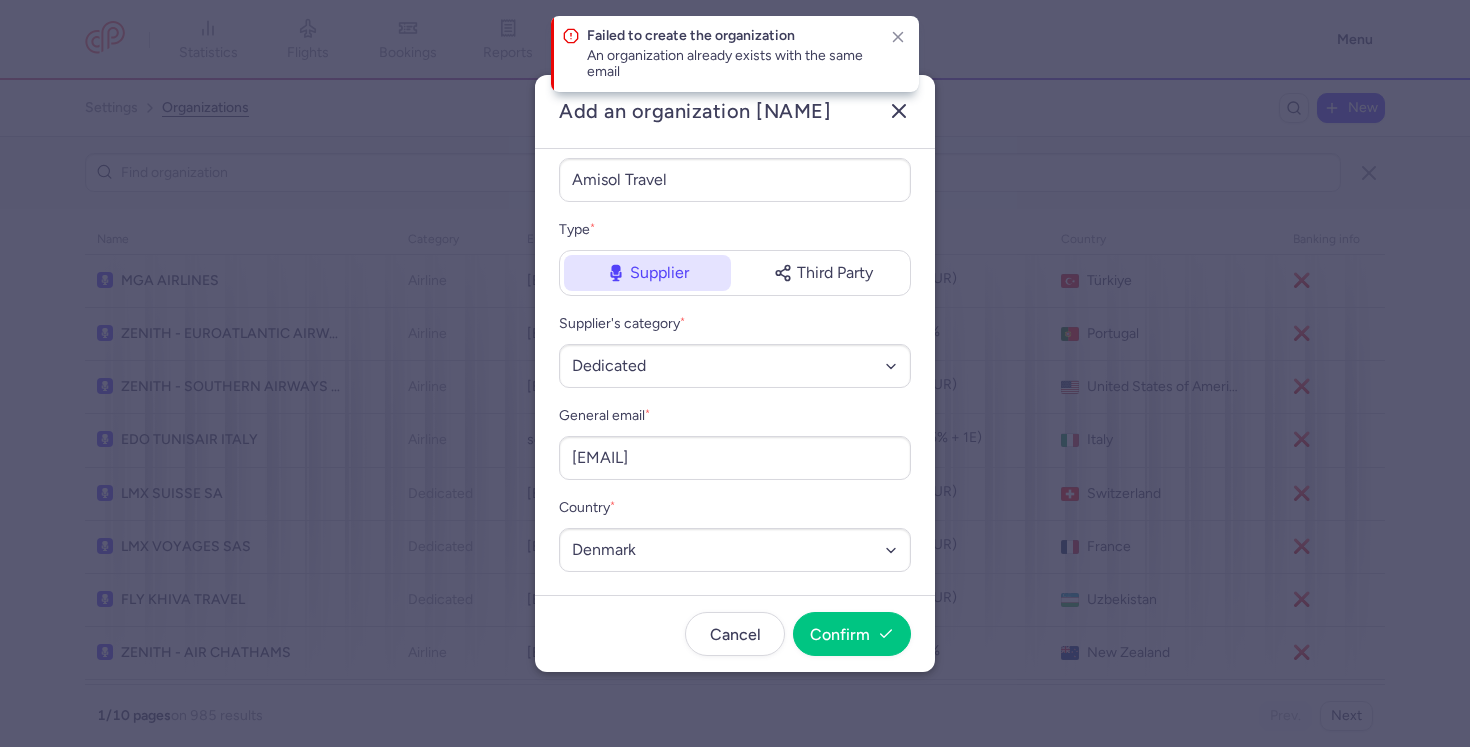 click 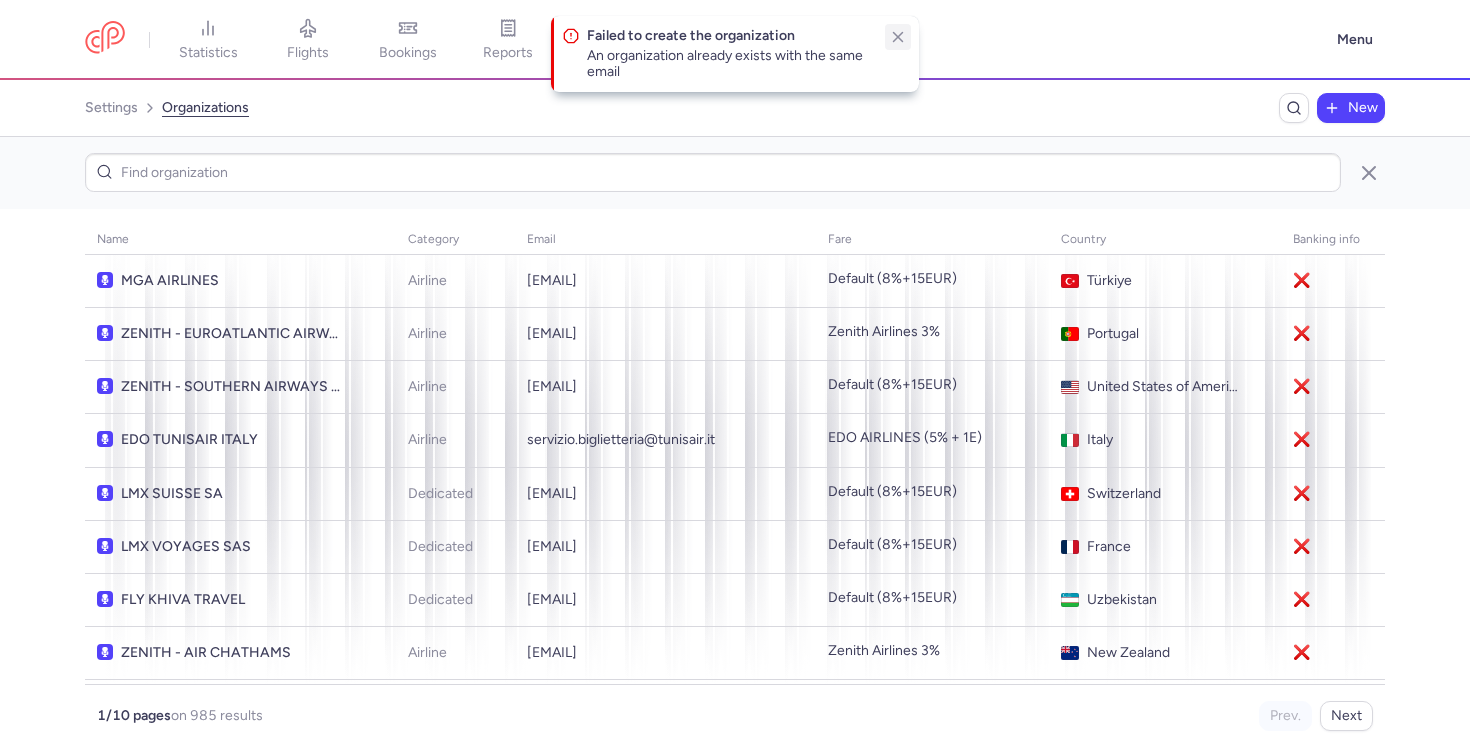 click 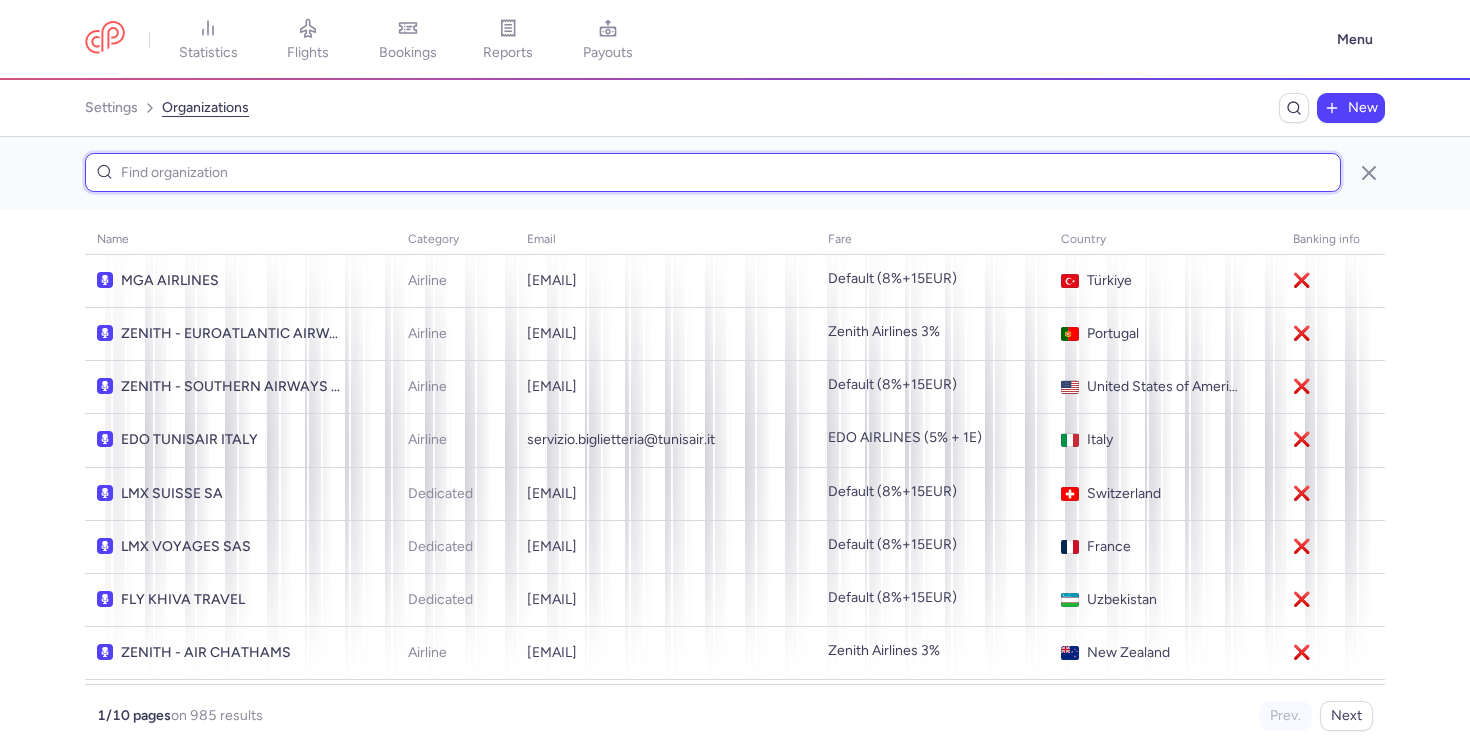 click at bounding box center [713, 172] 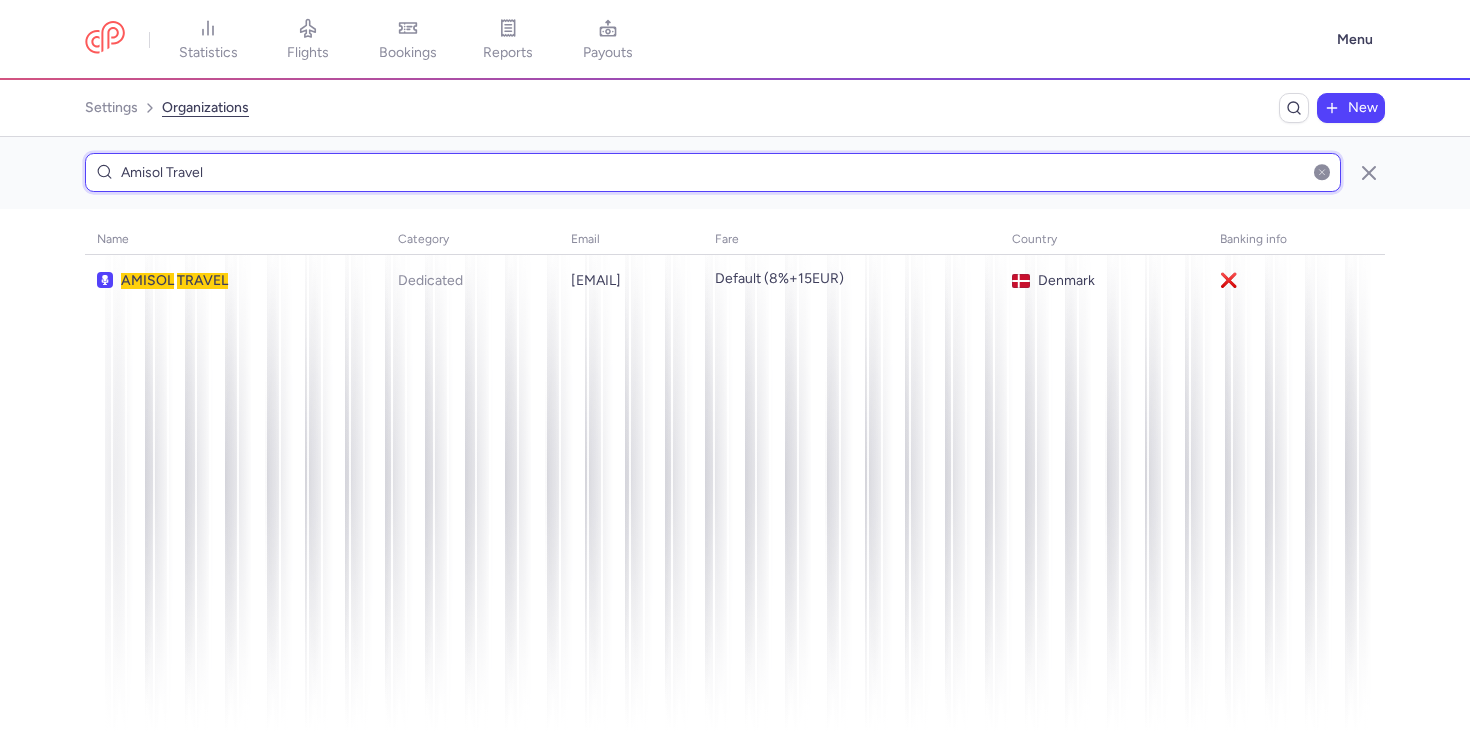 type on "Amisol Travel" 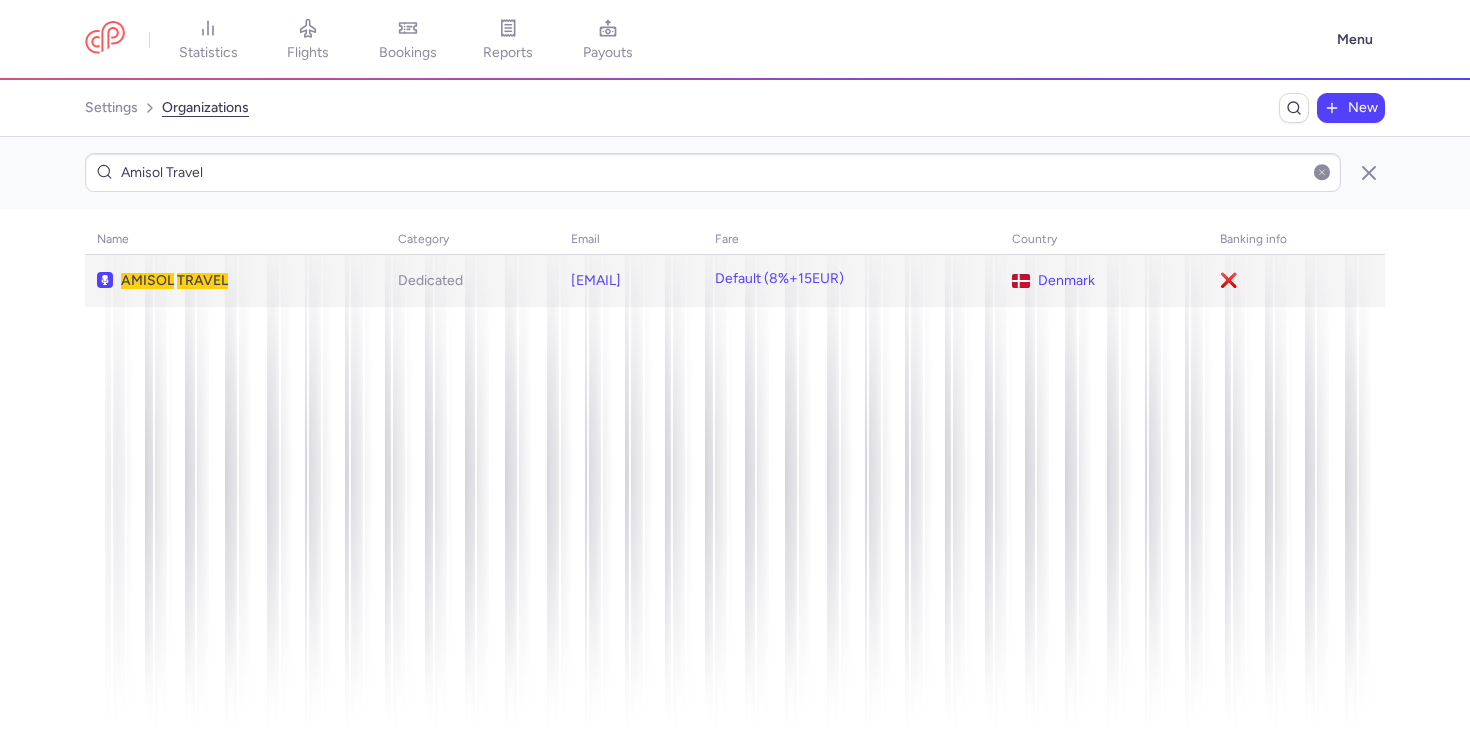 click on "AMISOL   TRAVEL" at bounding box center (233, 281) 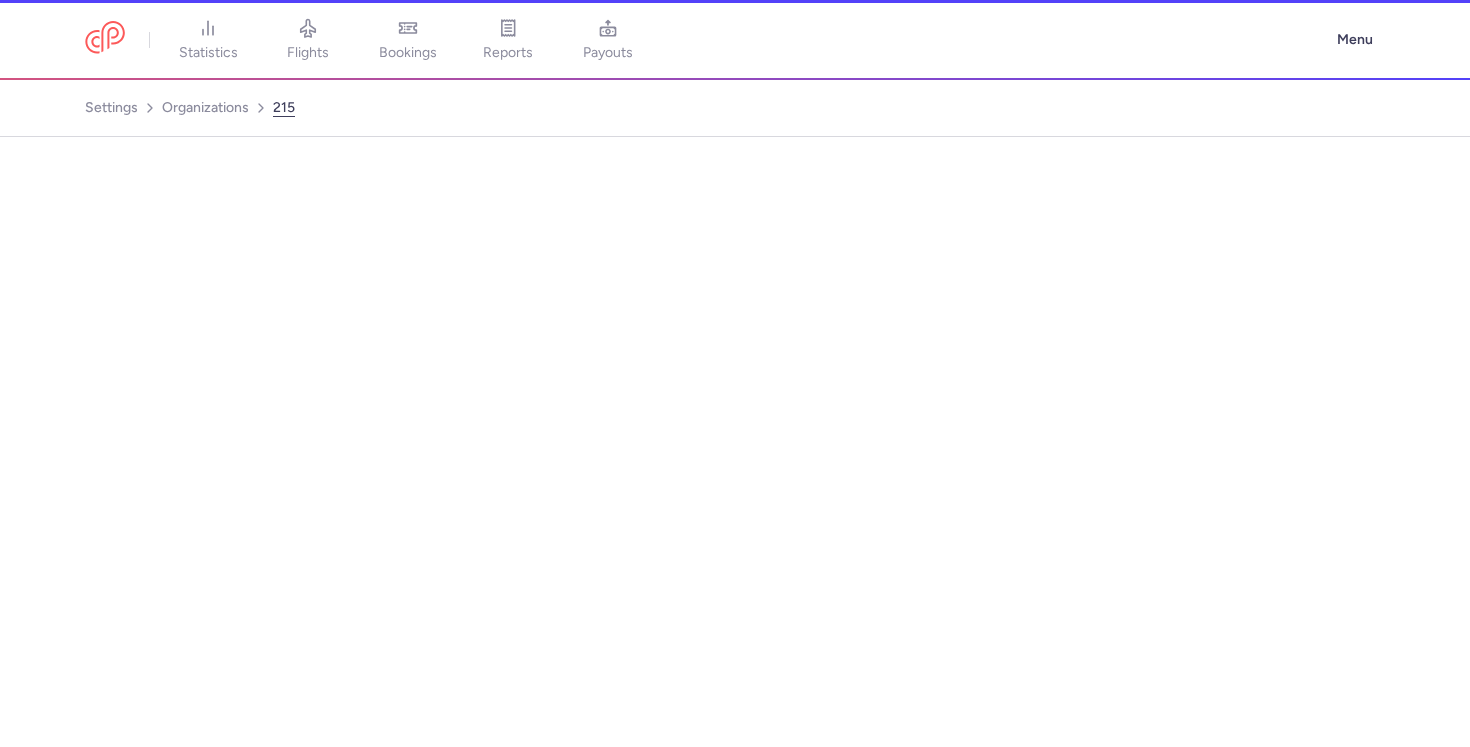 select on "DEDICATED" 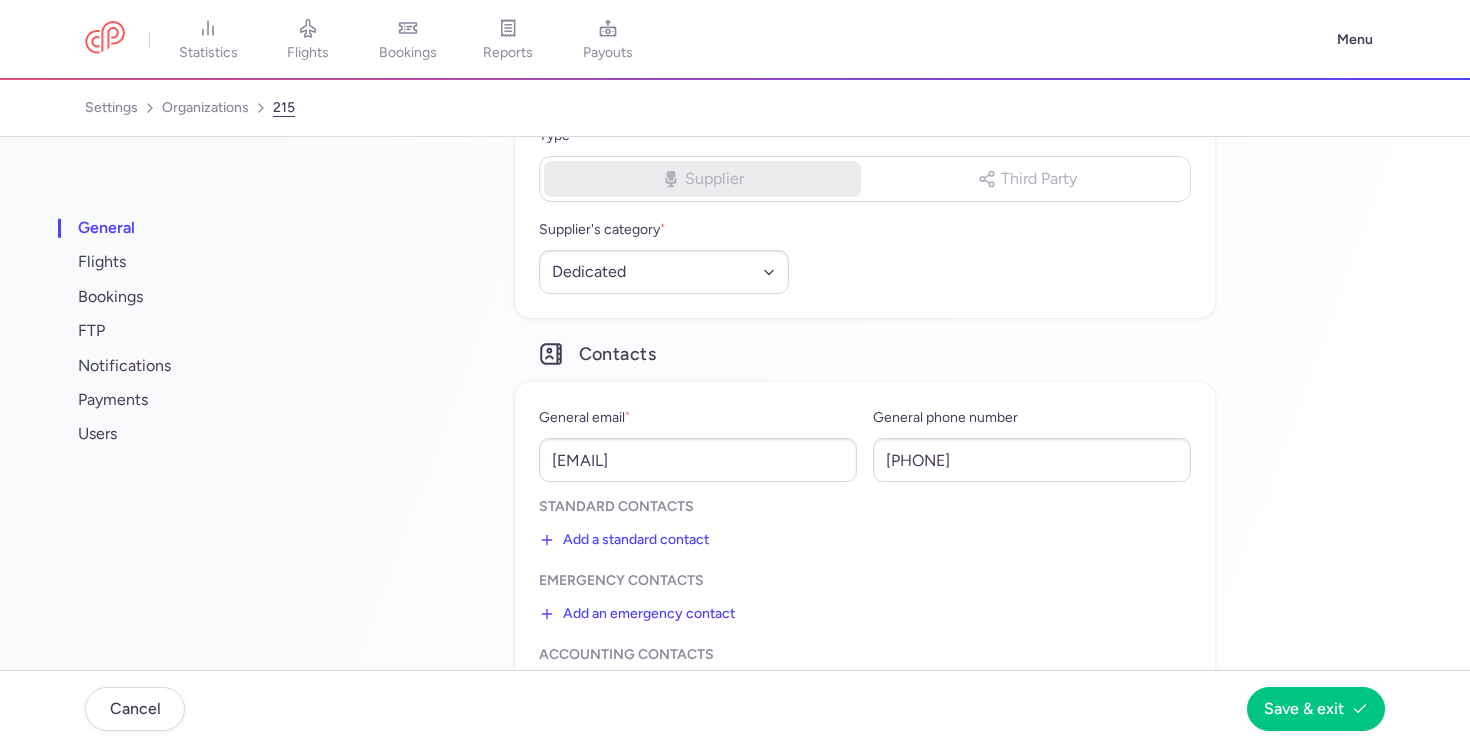 scroll, scrollTop: 293, scrollLeft: 0, axis: vertical 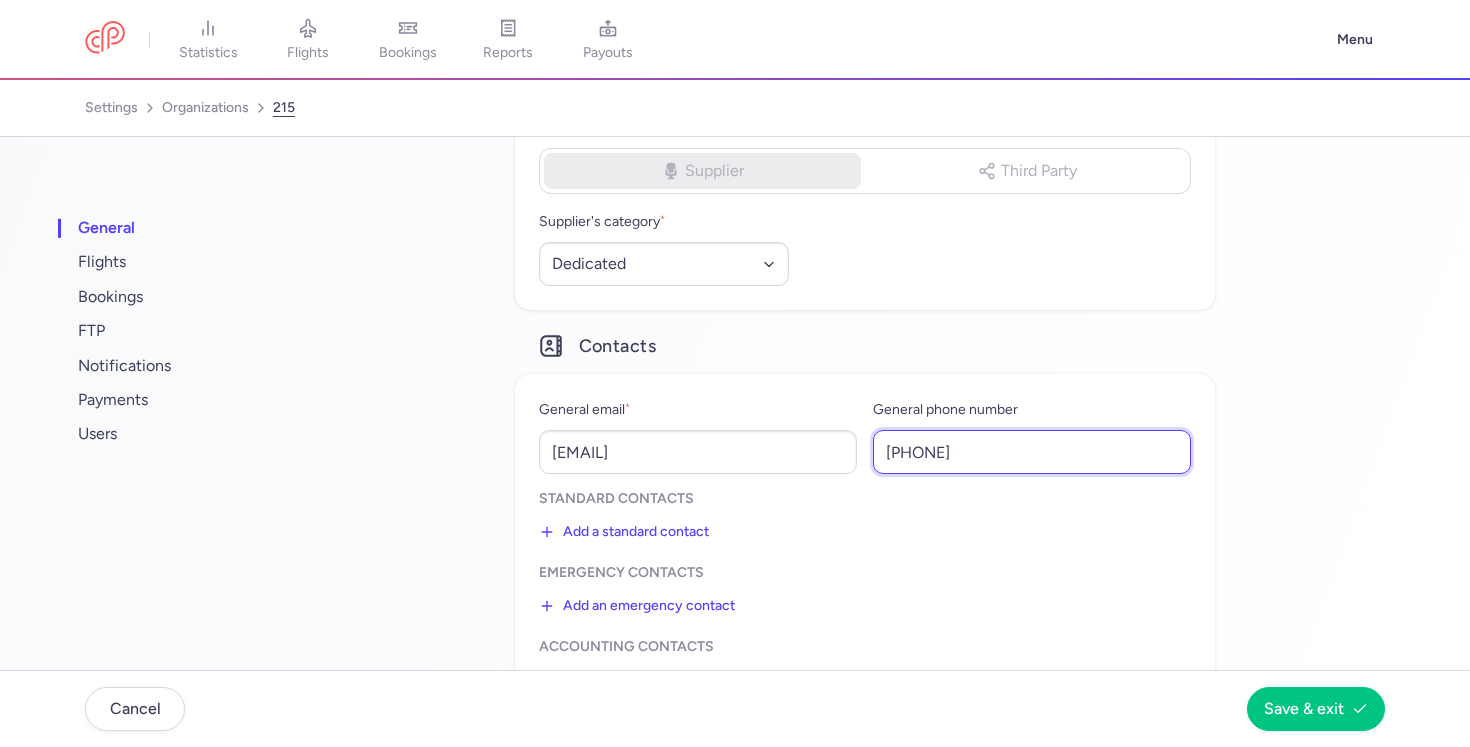 drag, startPoint x: 906, startPoint y: 452, endPoint x: 1025, endPoint y: 452, distance: 119 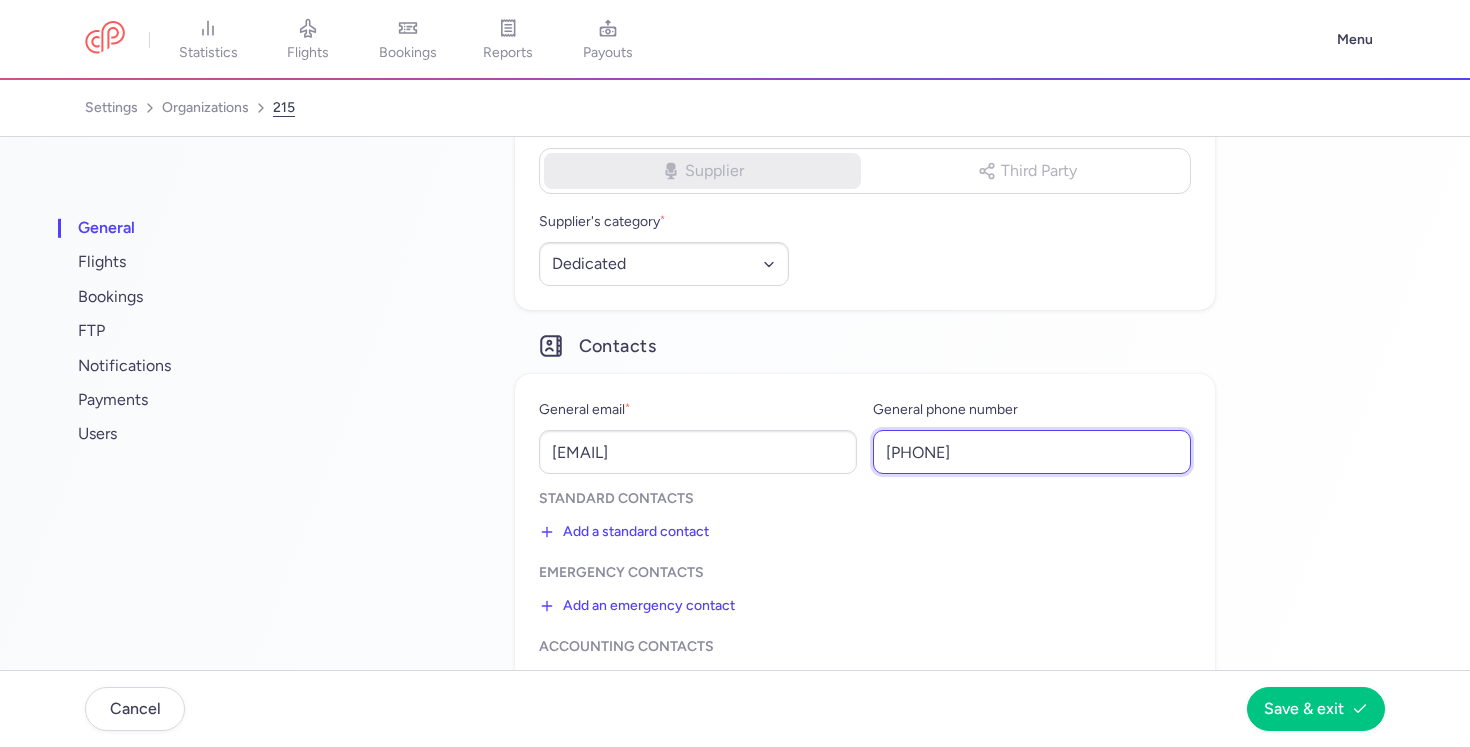 click on "[PHONE]" at bounding box center [1032, 452] 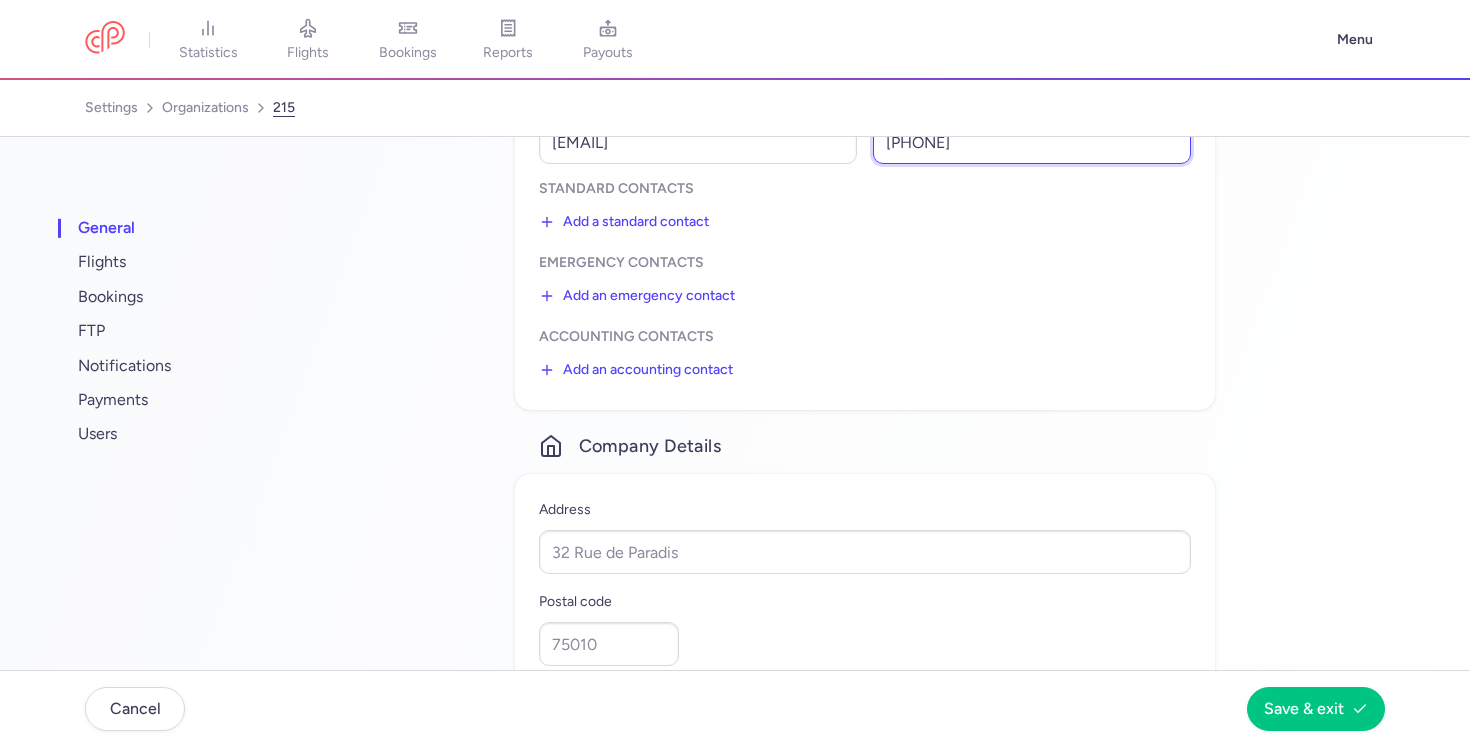 scroll, scrollTop: 638, scrollLeft: 0, axis: vertical 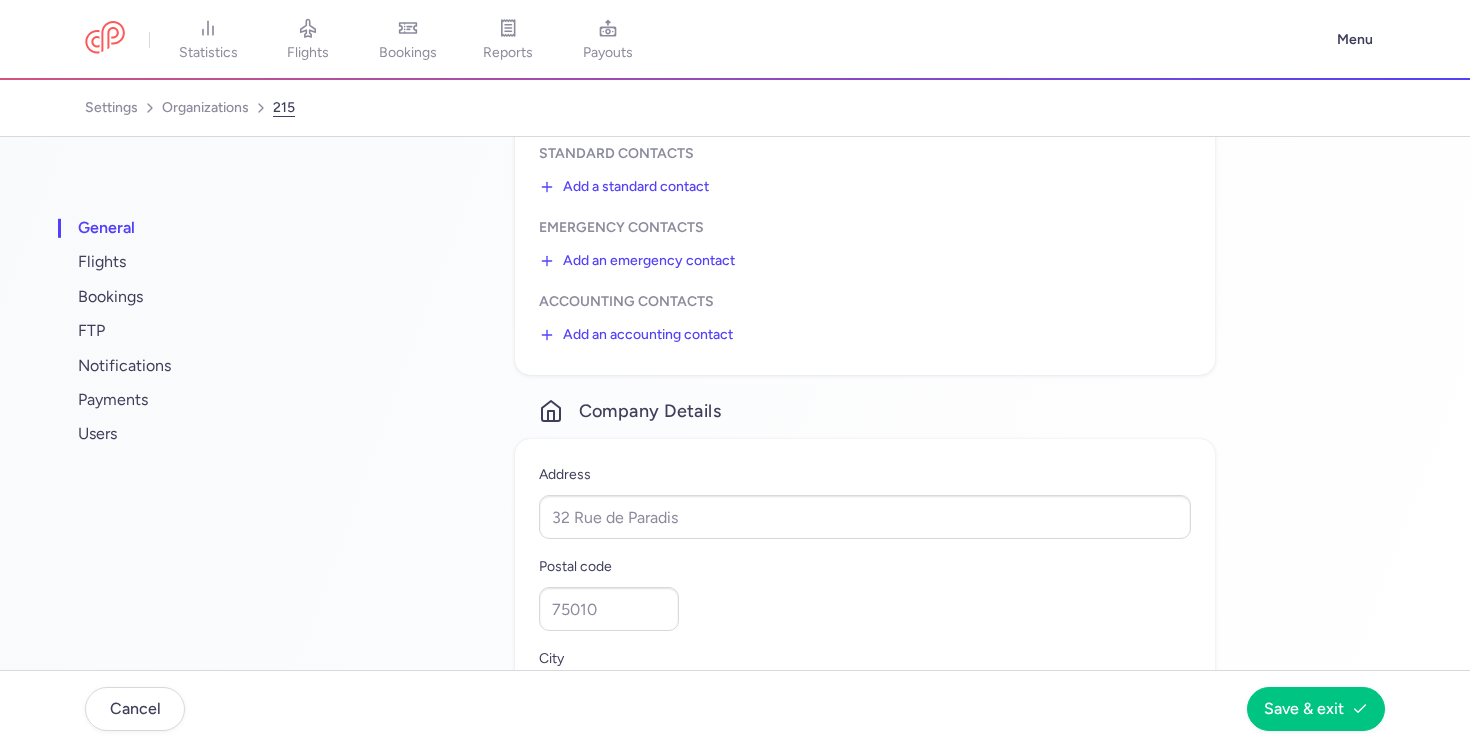 type on "[PHONE]" 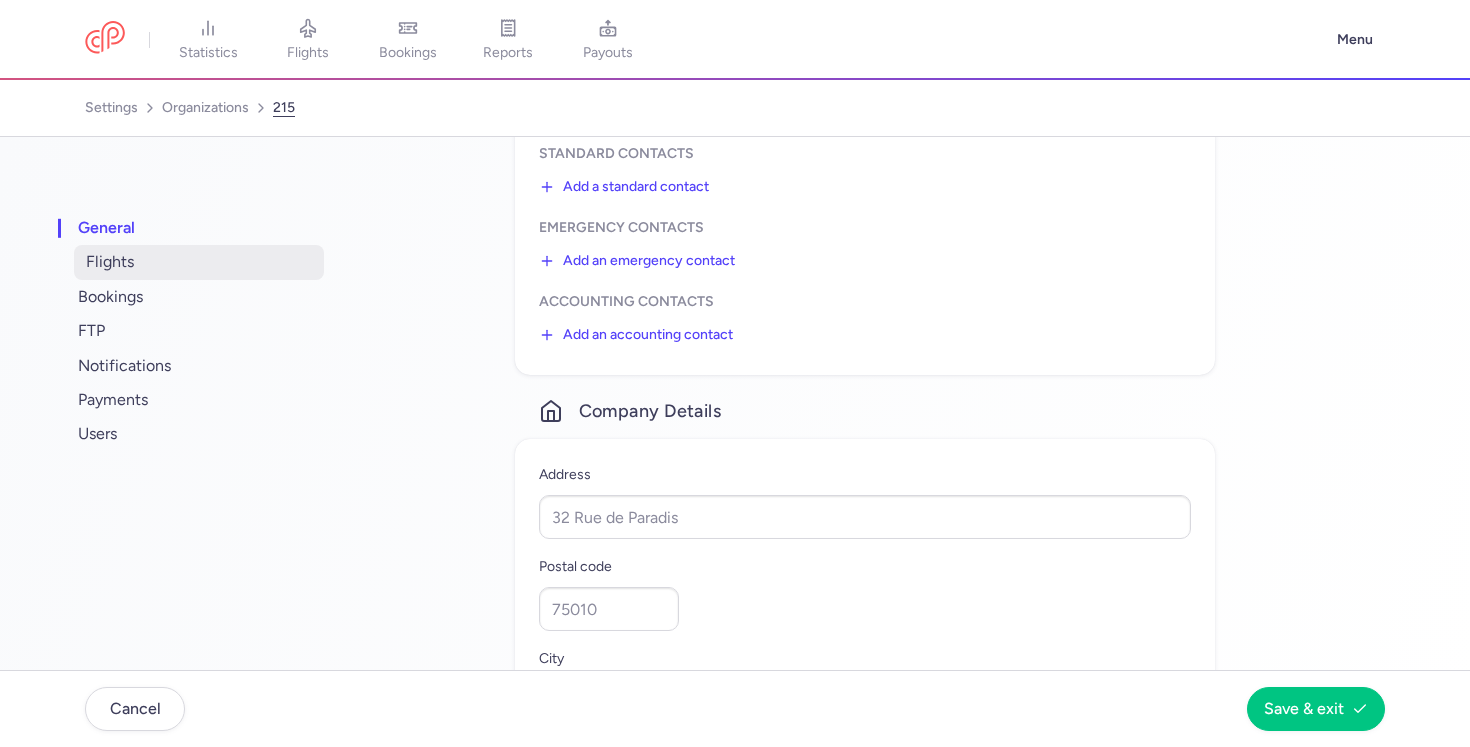 click on "flights" at bounding box center (199, 262) 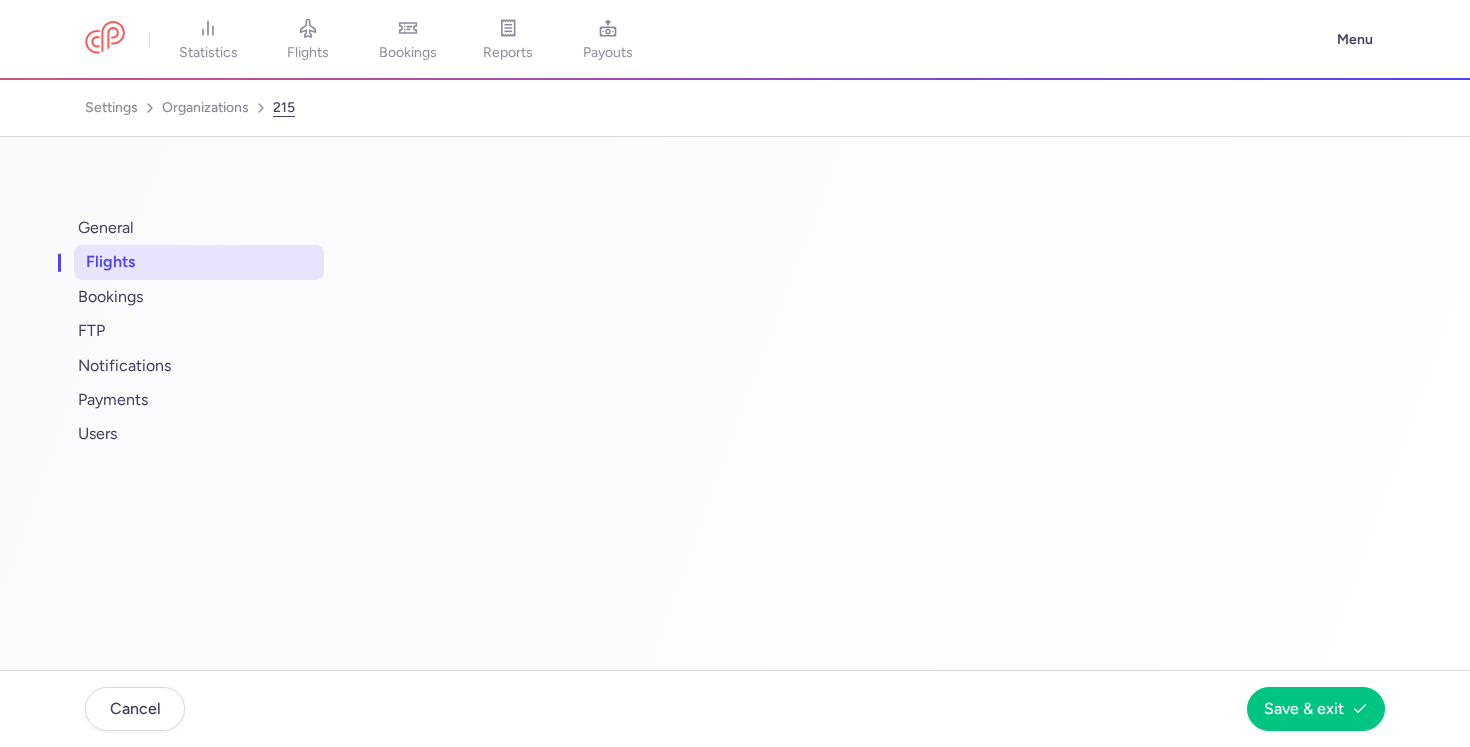 select on "days" 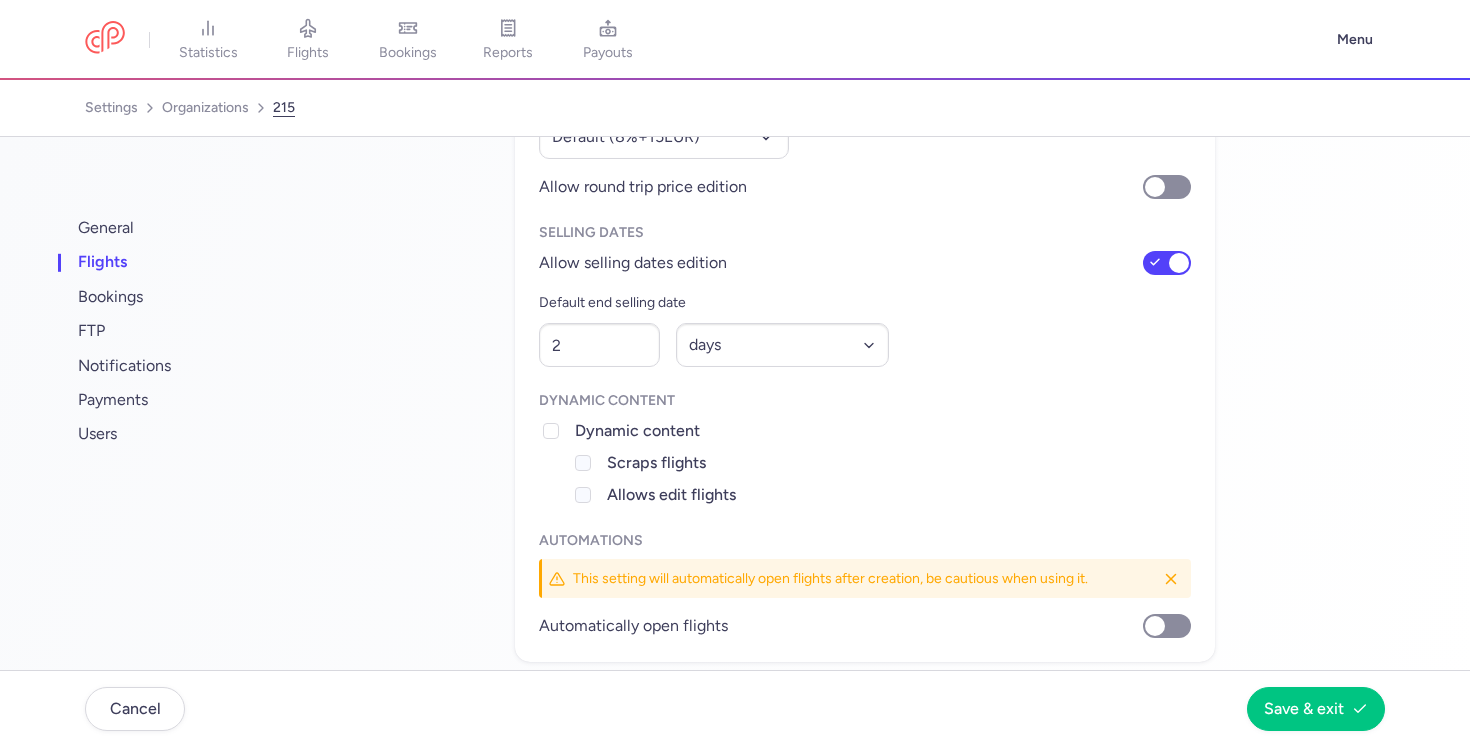 scroll, scrollTop: 330, scrollLeft: 0, axis: vertical 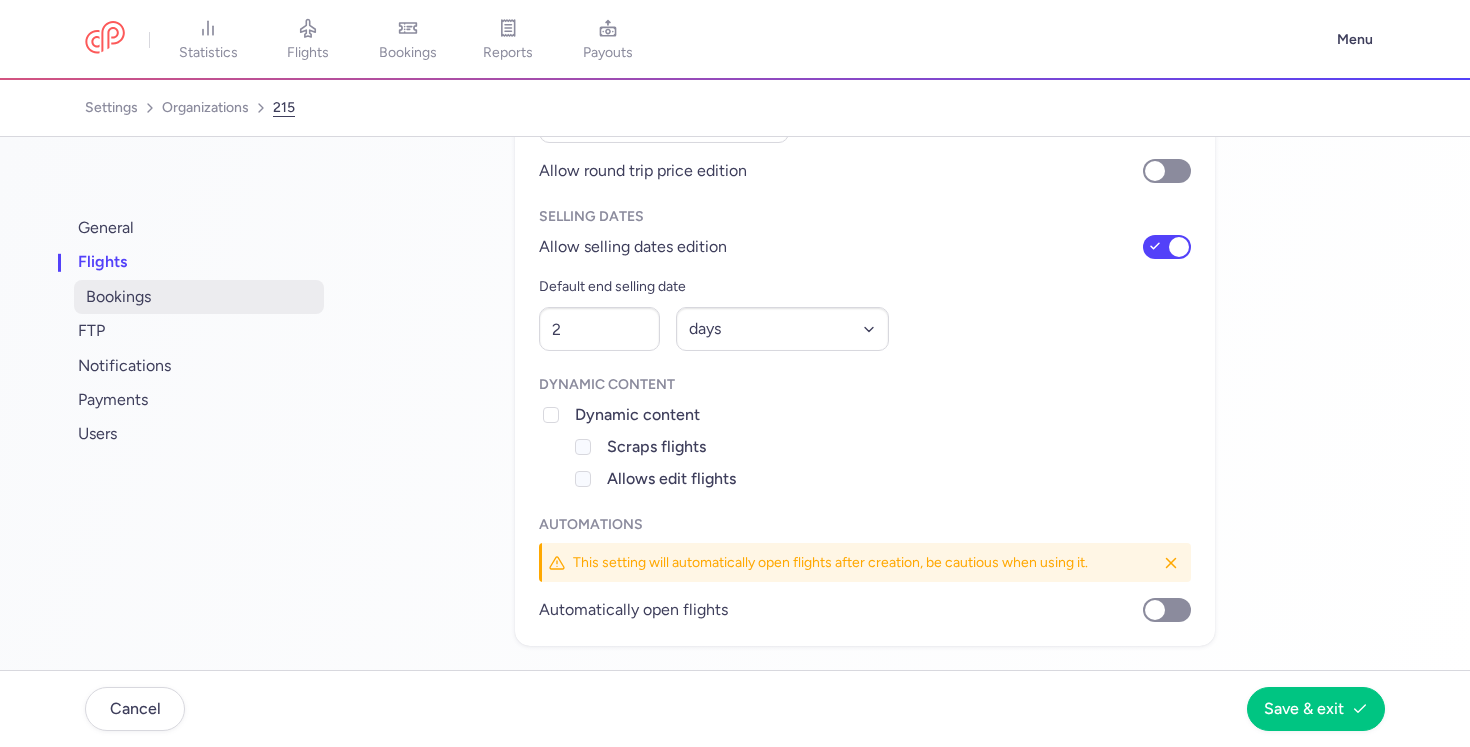 click on "bookings" at bounding box center (199, 297) 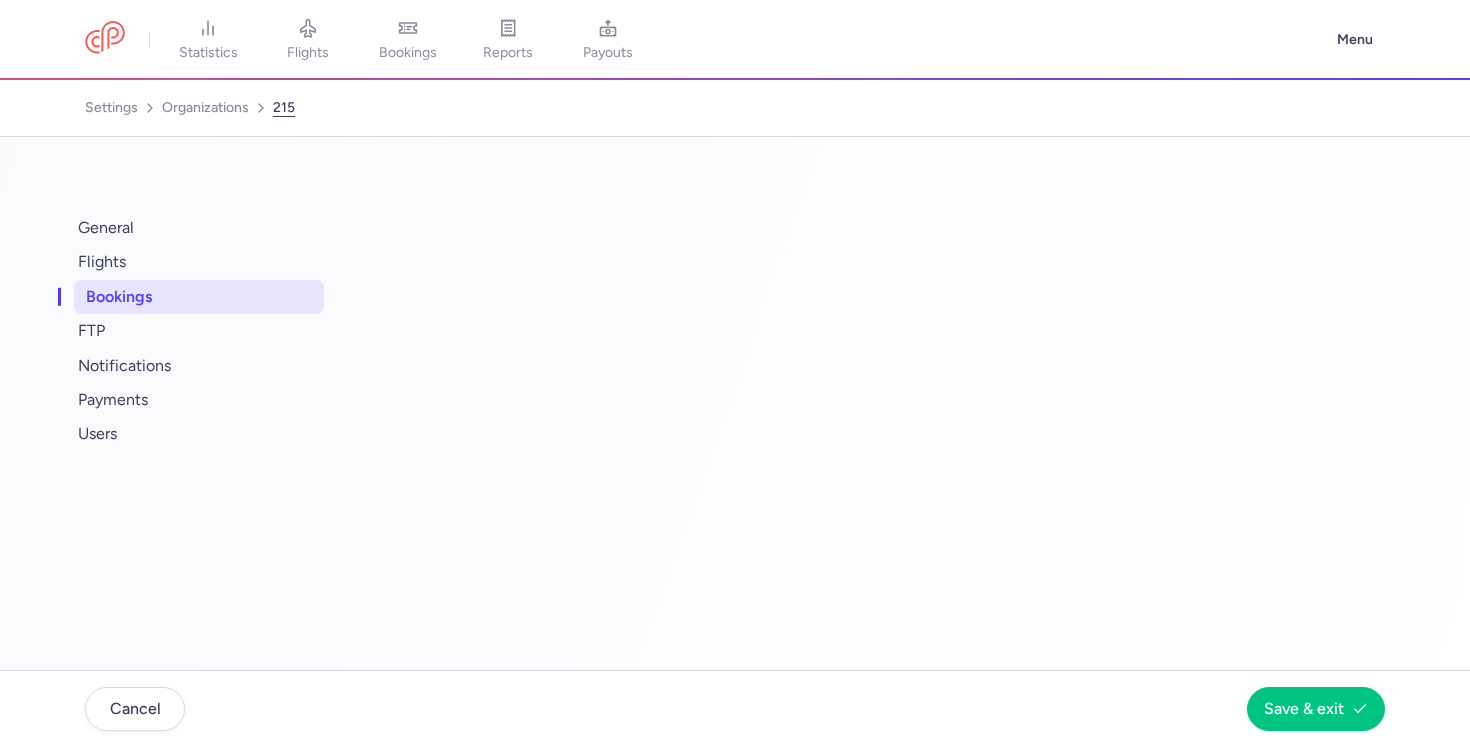 select on "2" 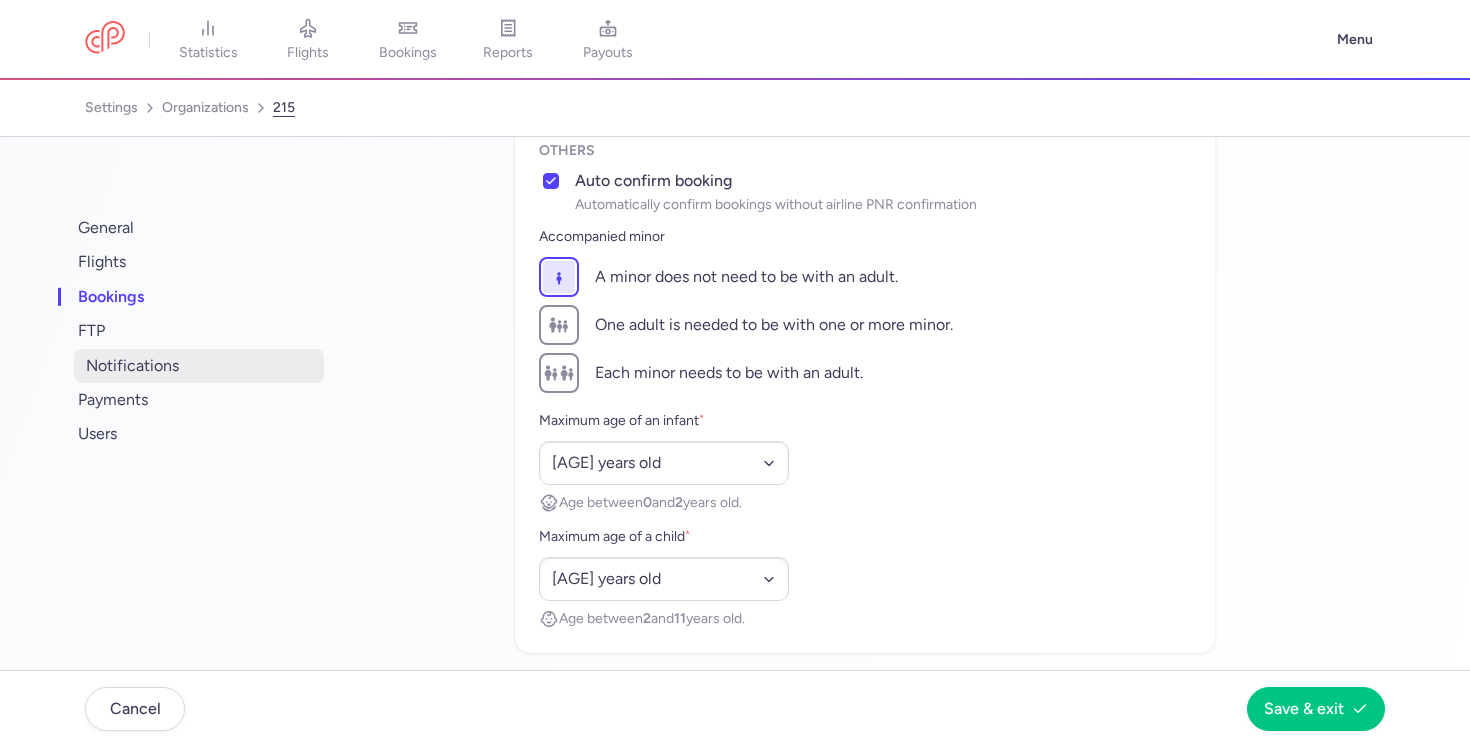 click on "notifications" at bounding box center [199, 366] 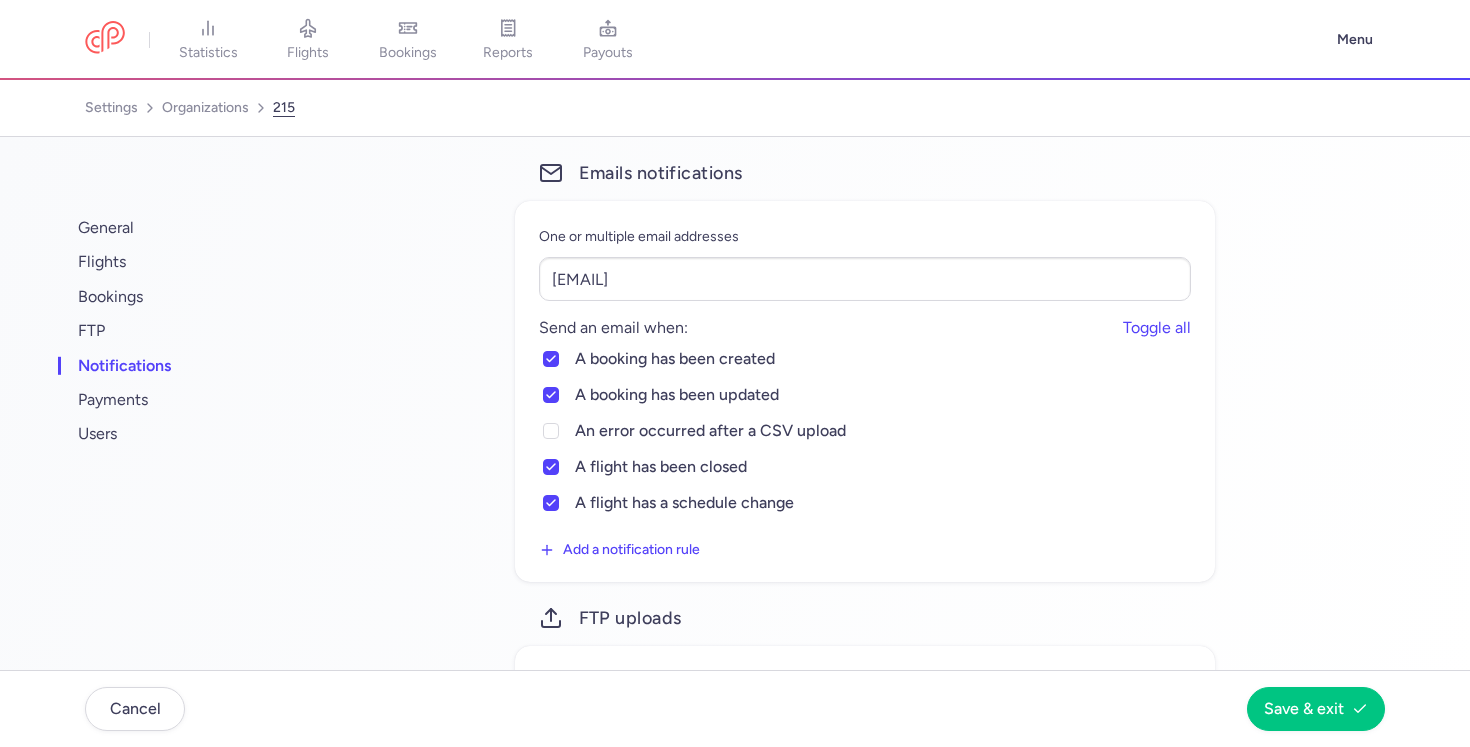 scroll, scrollTop: 178, scrollLeft: 0, axis: vertical 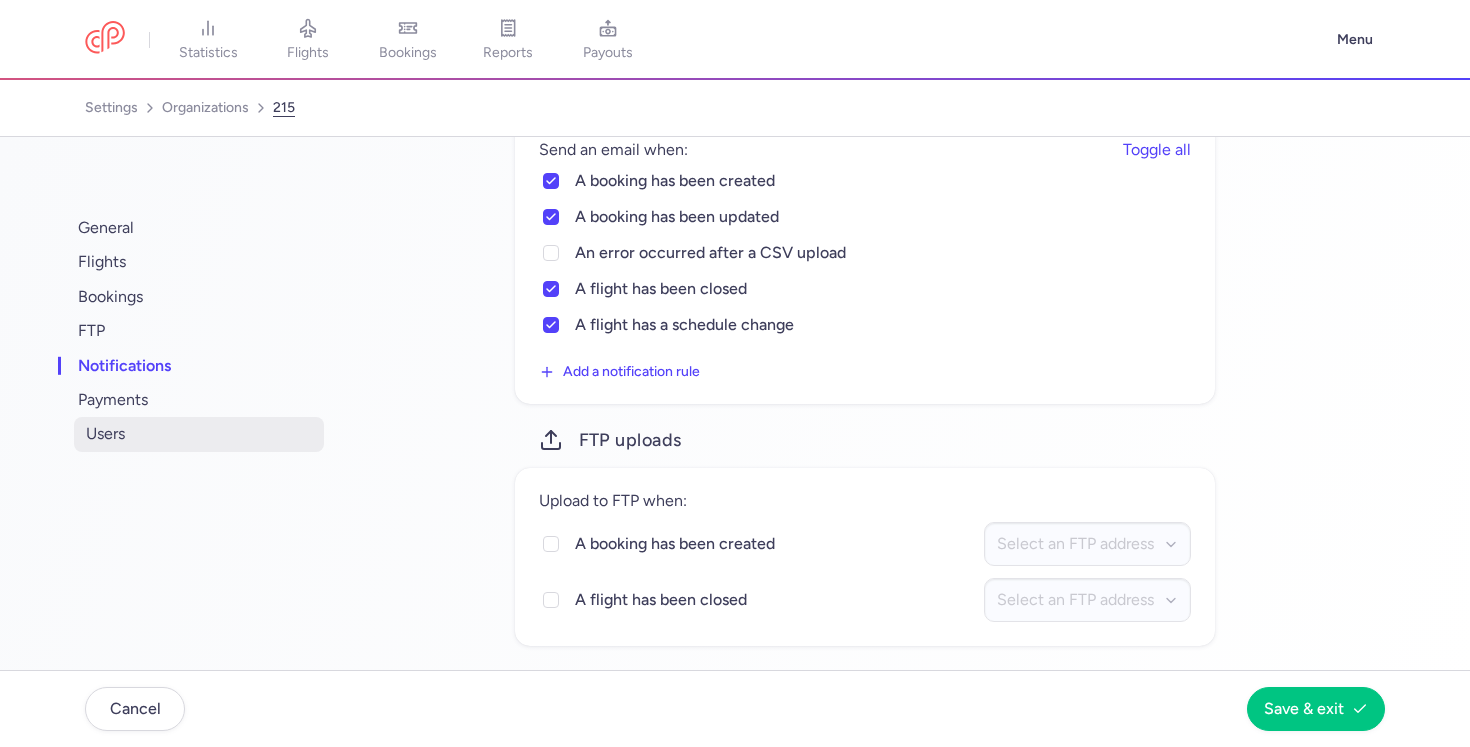 click on "users" at bounding box center [199, 434] 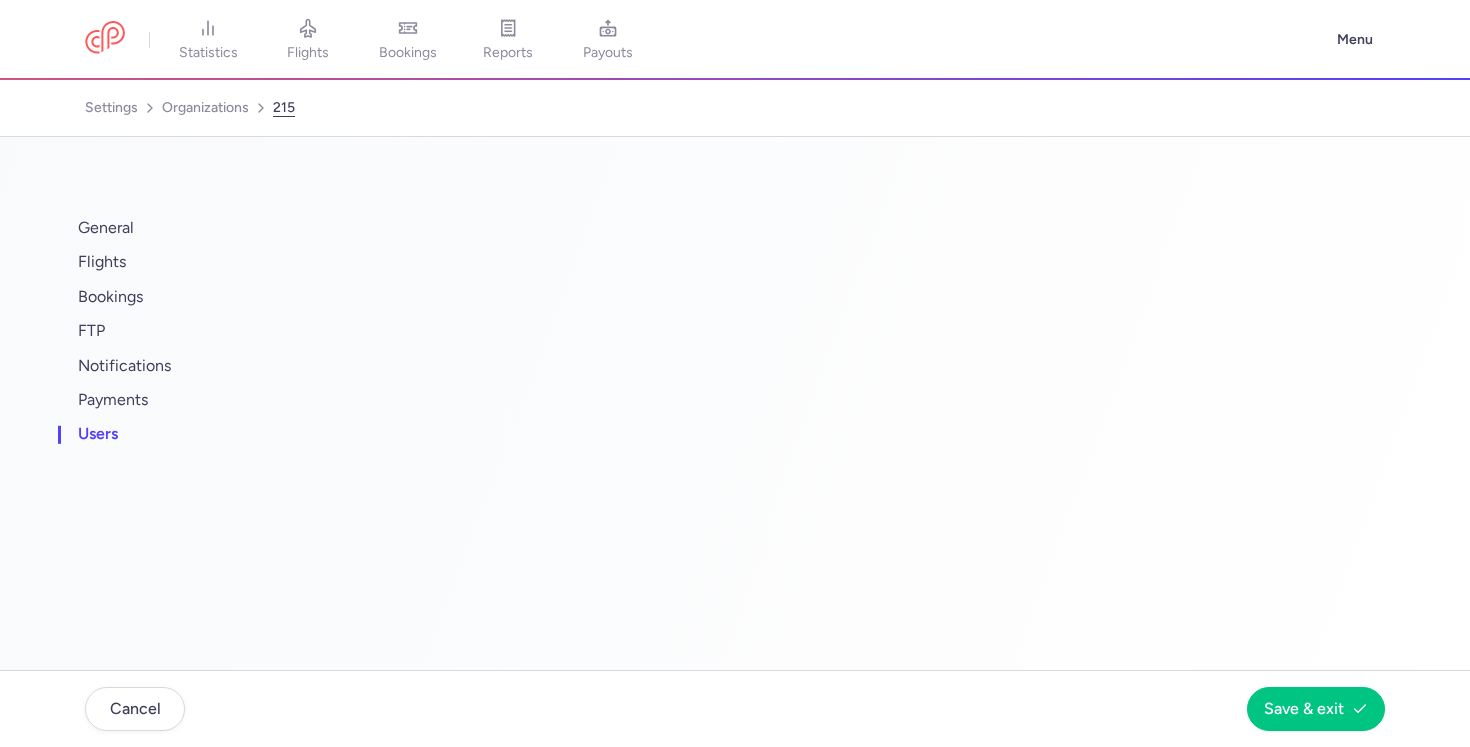 scroll, scrollTop: 0, scrollLeft: 0, axis: both 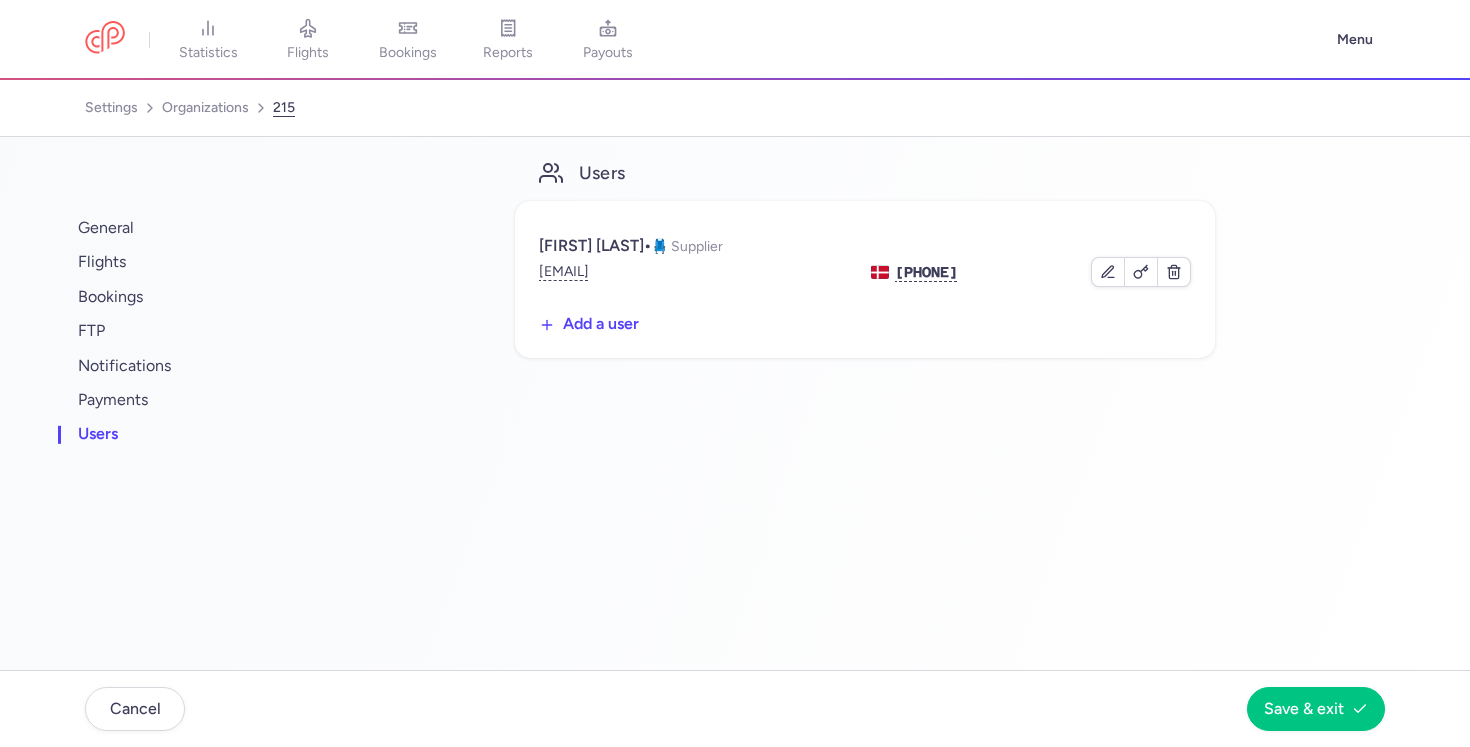 click on "Add a user" 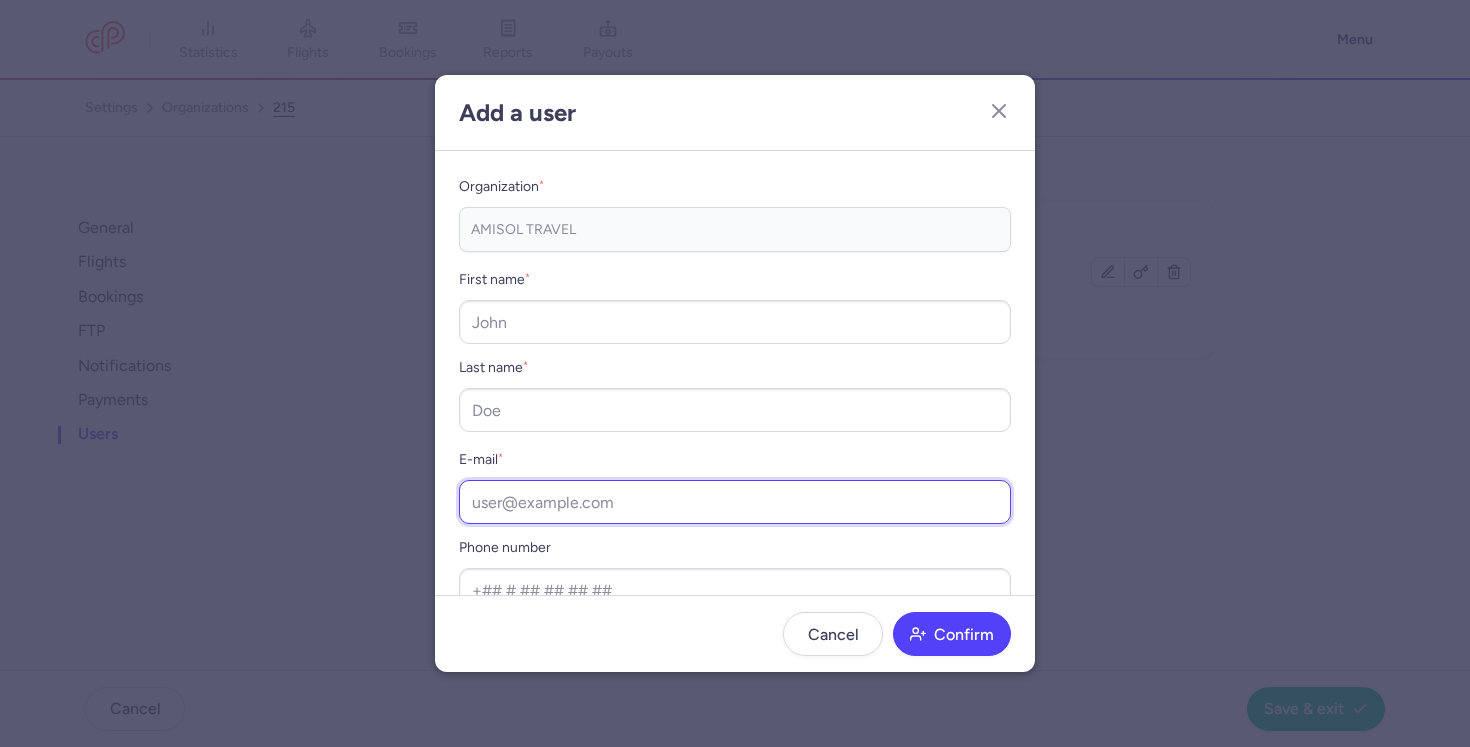 click on "E-mail  *" at bounding box center [735, 502] 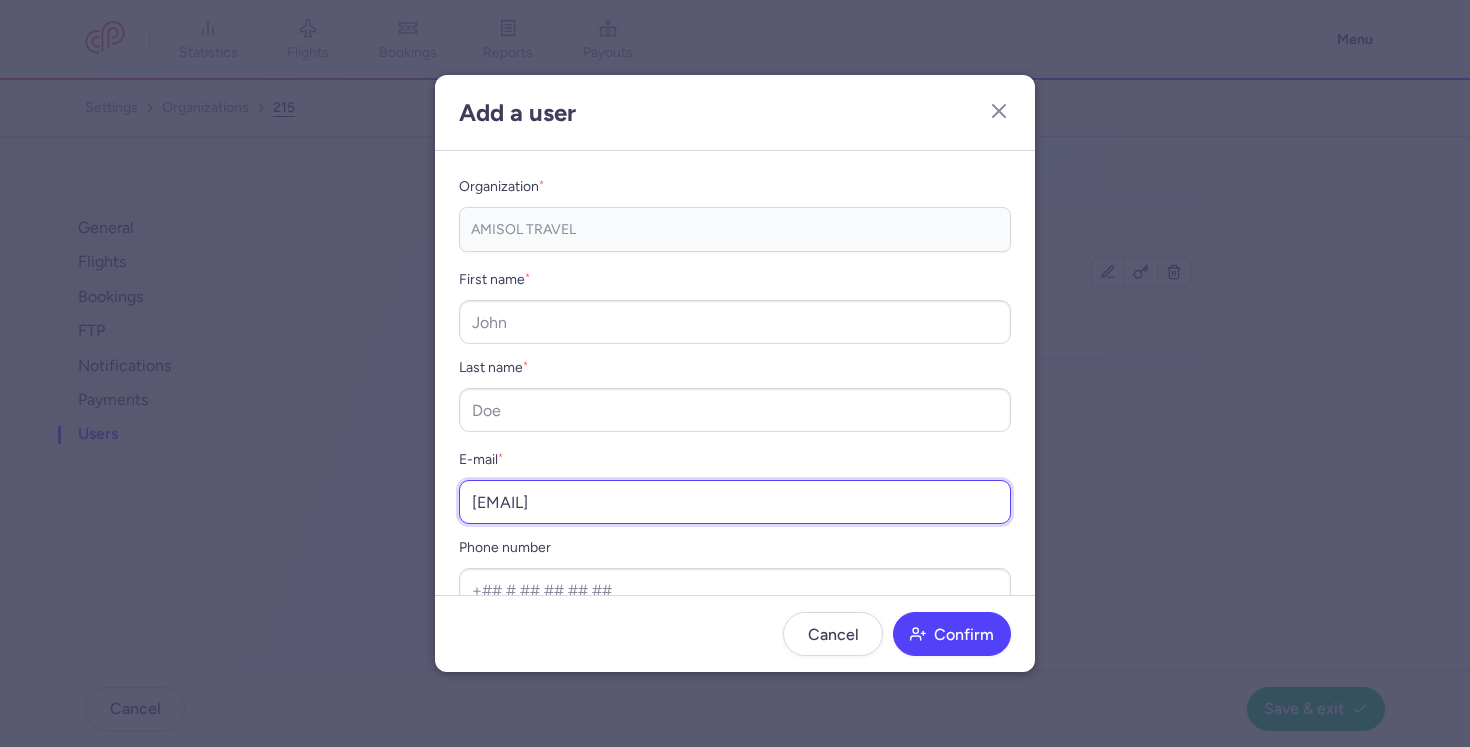 type on "[EMAIL]" 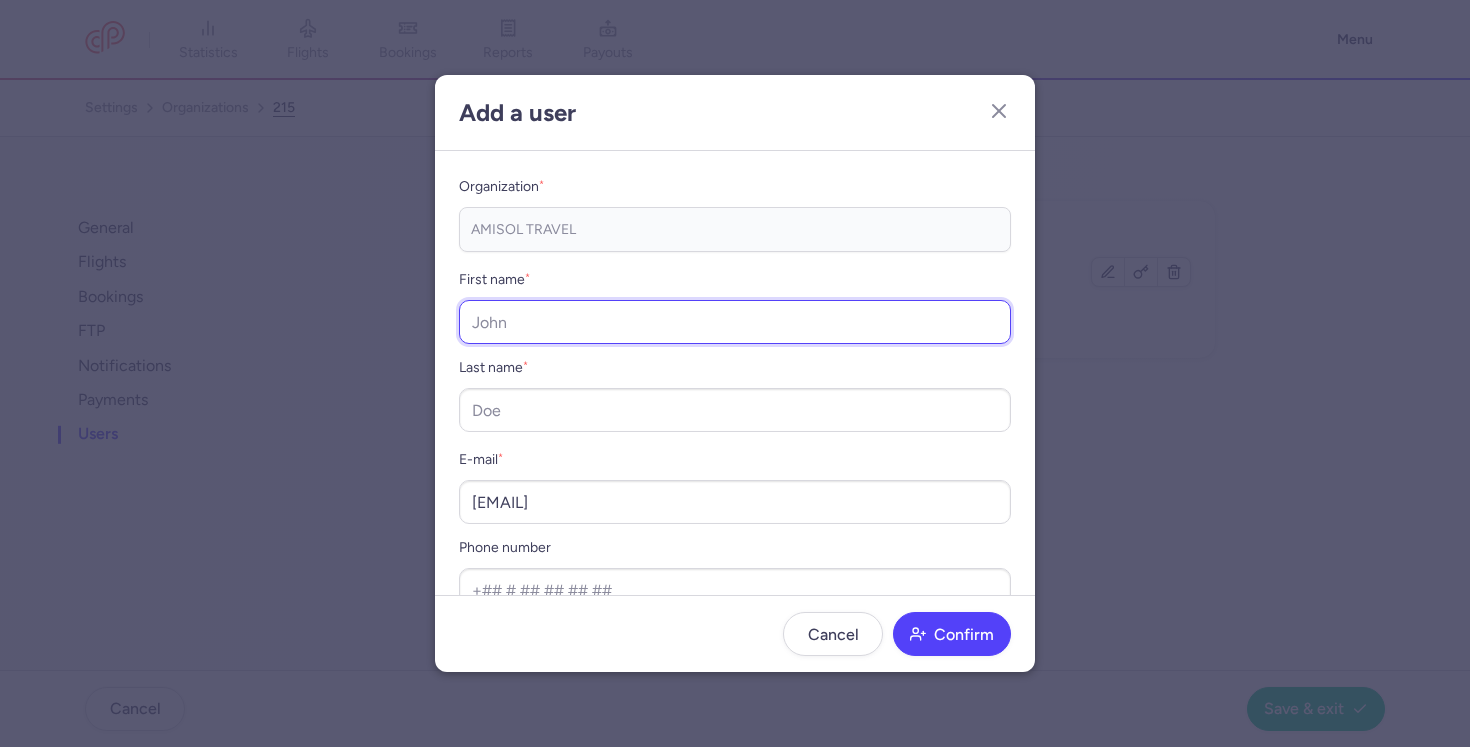 click on "First name  * [NAME]" at bounding box center (735, 322) 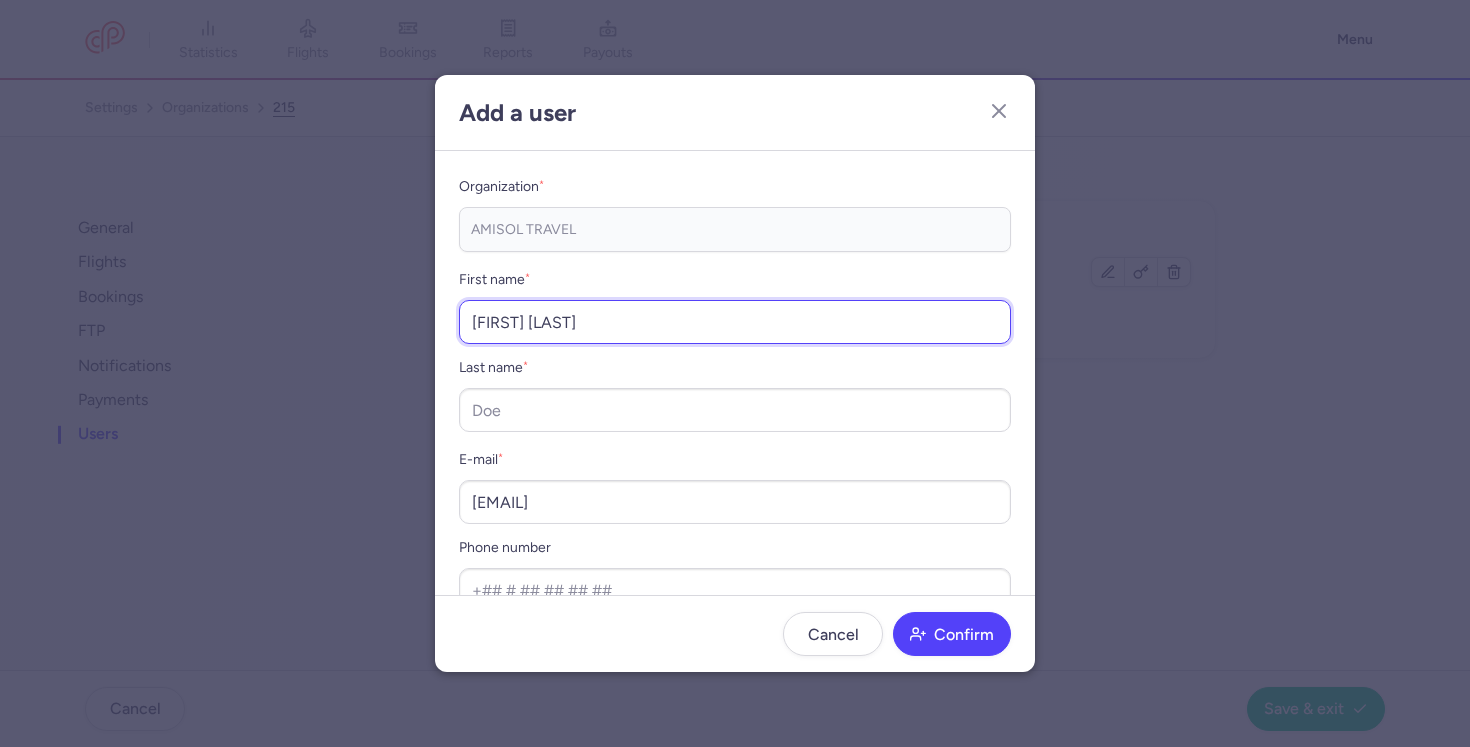 drag, startPoint x: 502, startPoint y: 323, endPoint x: 631, endPoint y: 327, distance: 129.062 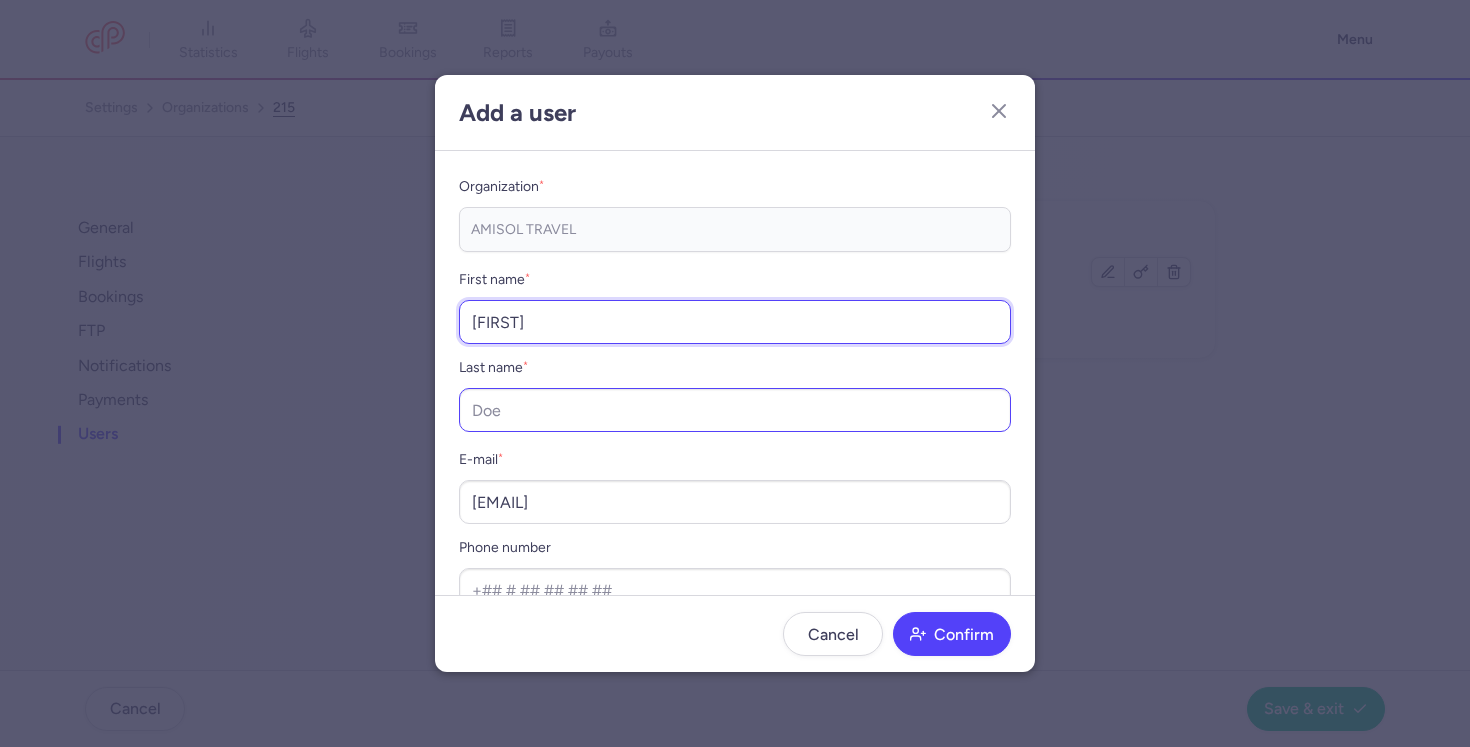 type on "[FIRST]" 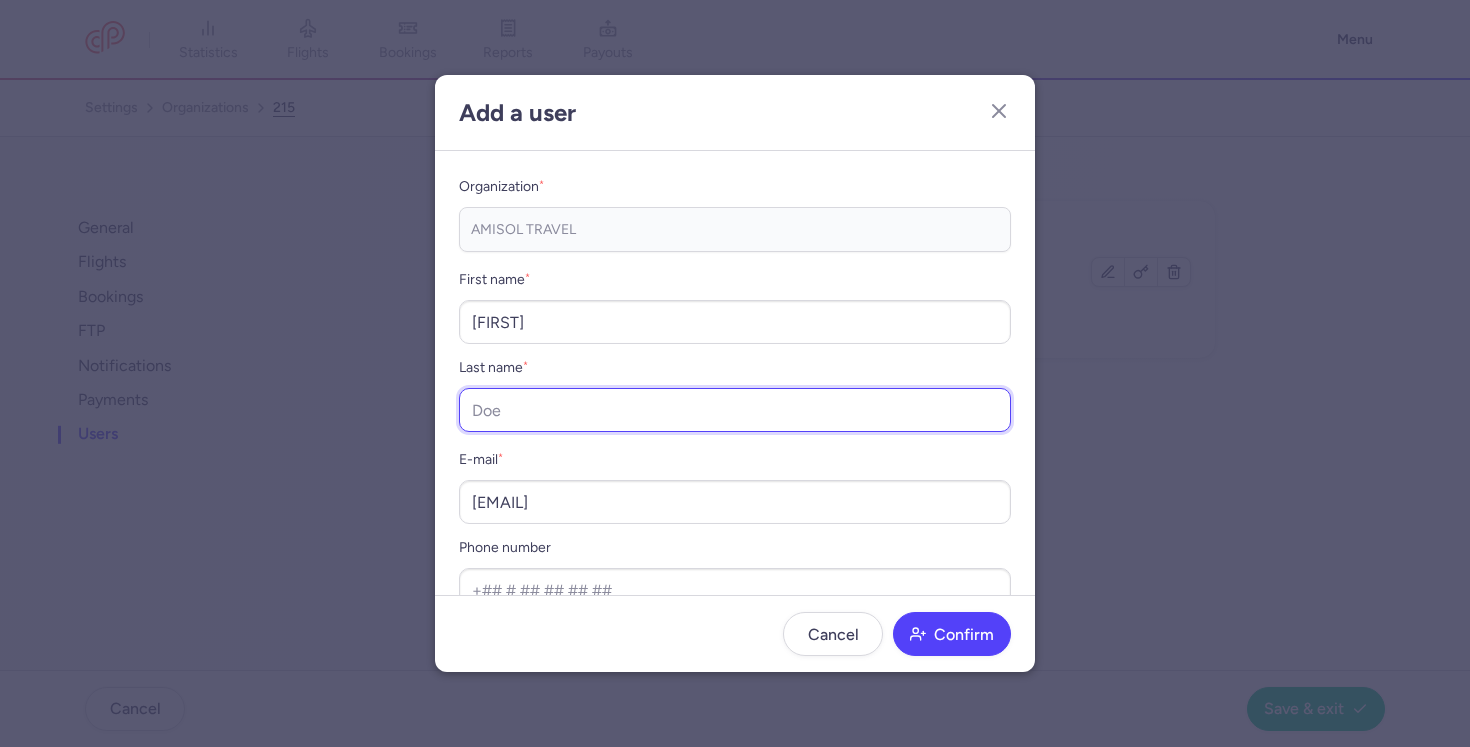 click on "Last name  *" at bounding box center (735, 410) 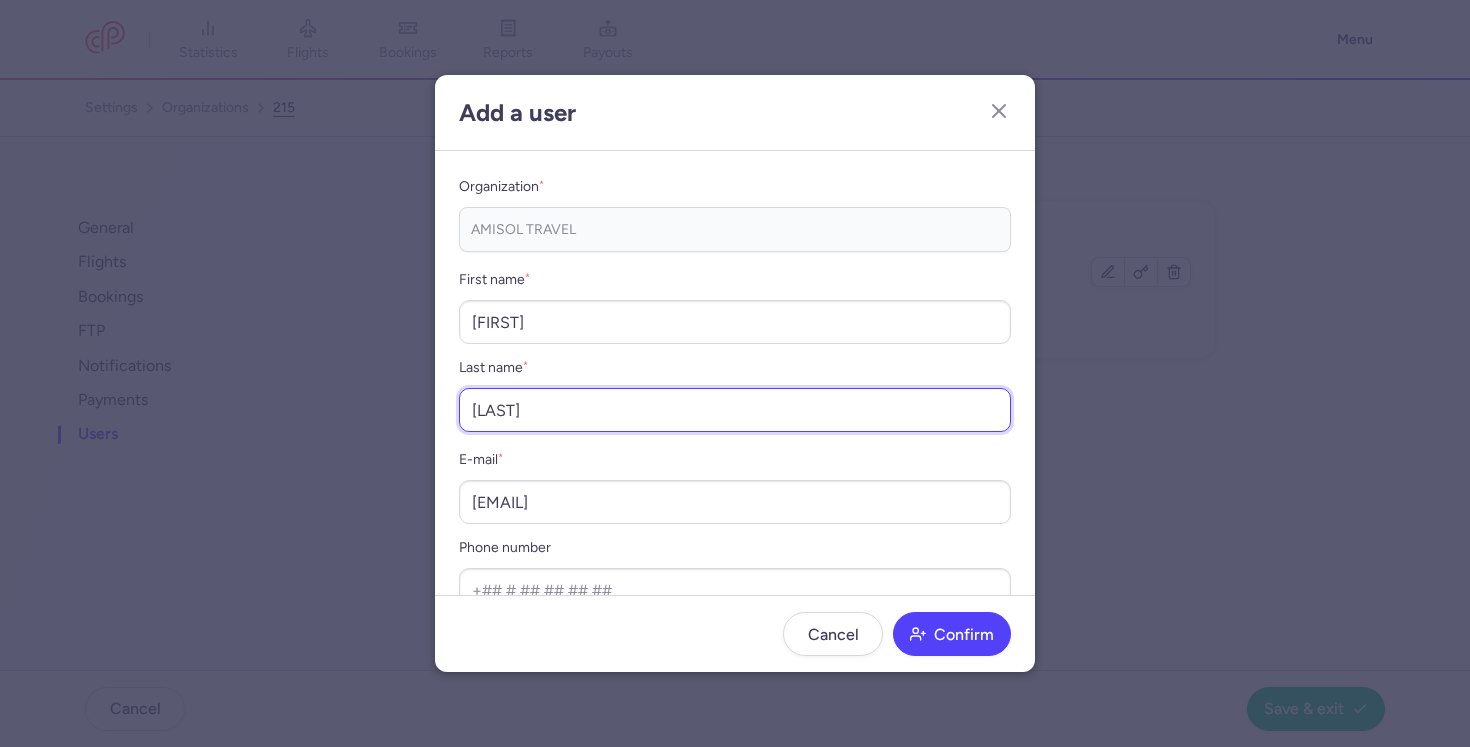 type on "[LAST]" 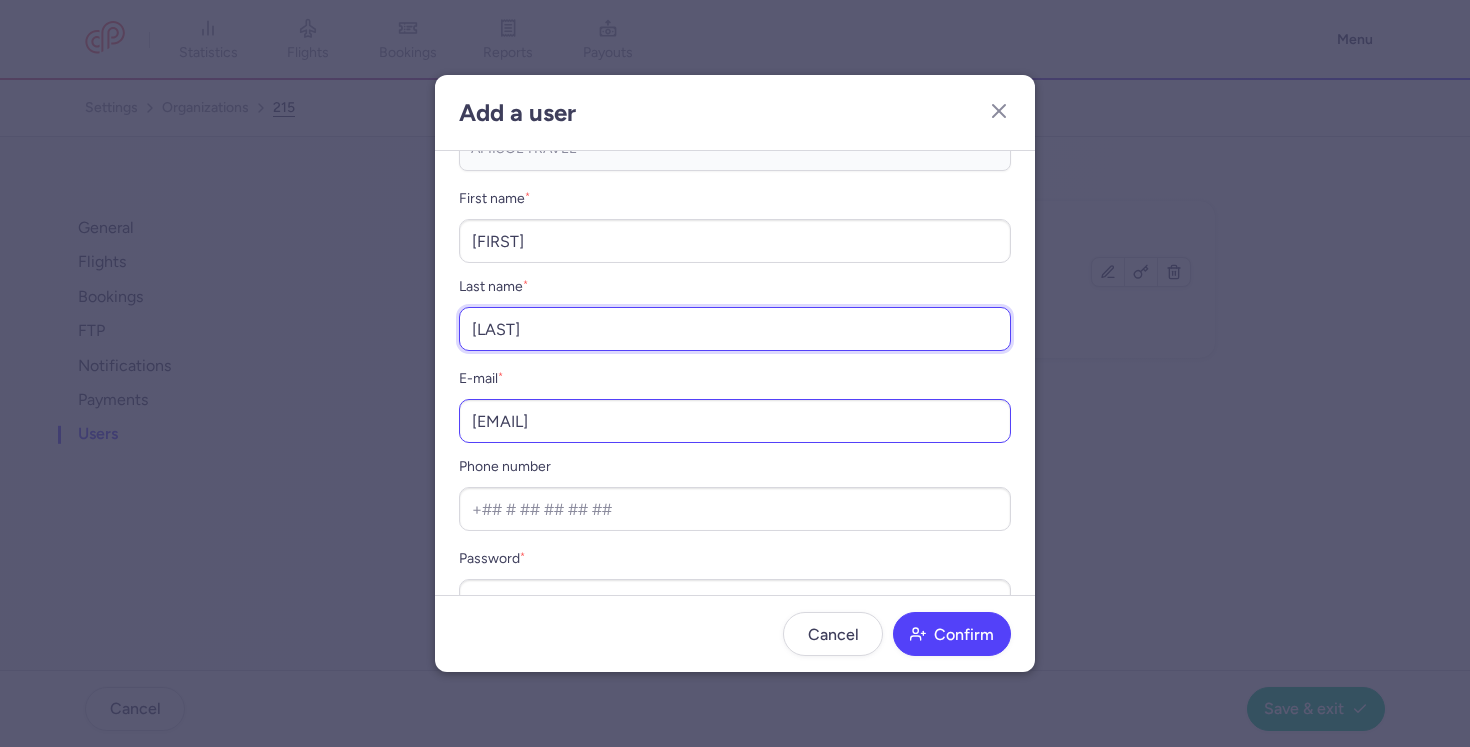 scroll, scrollTop: 108, scrollLeft: 0, axis: vertical 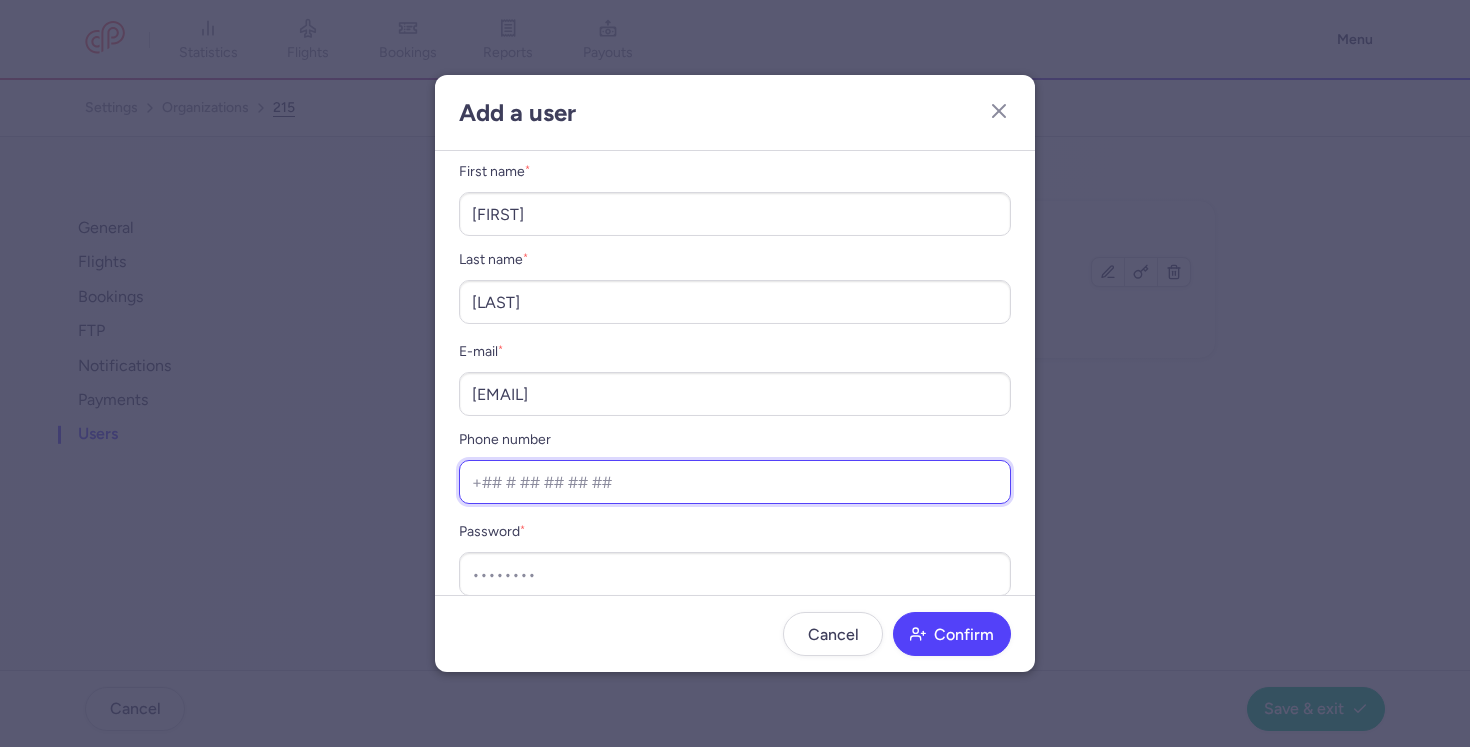 click on "Phone number" at bounding box center (735, 482) 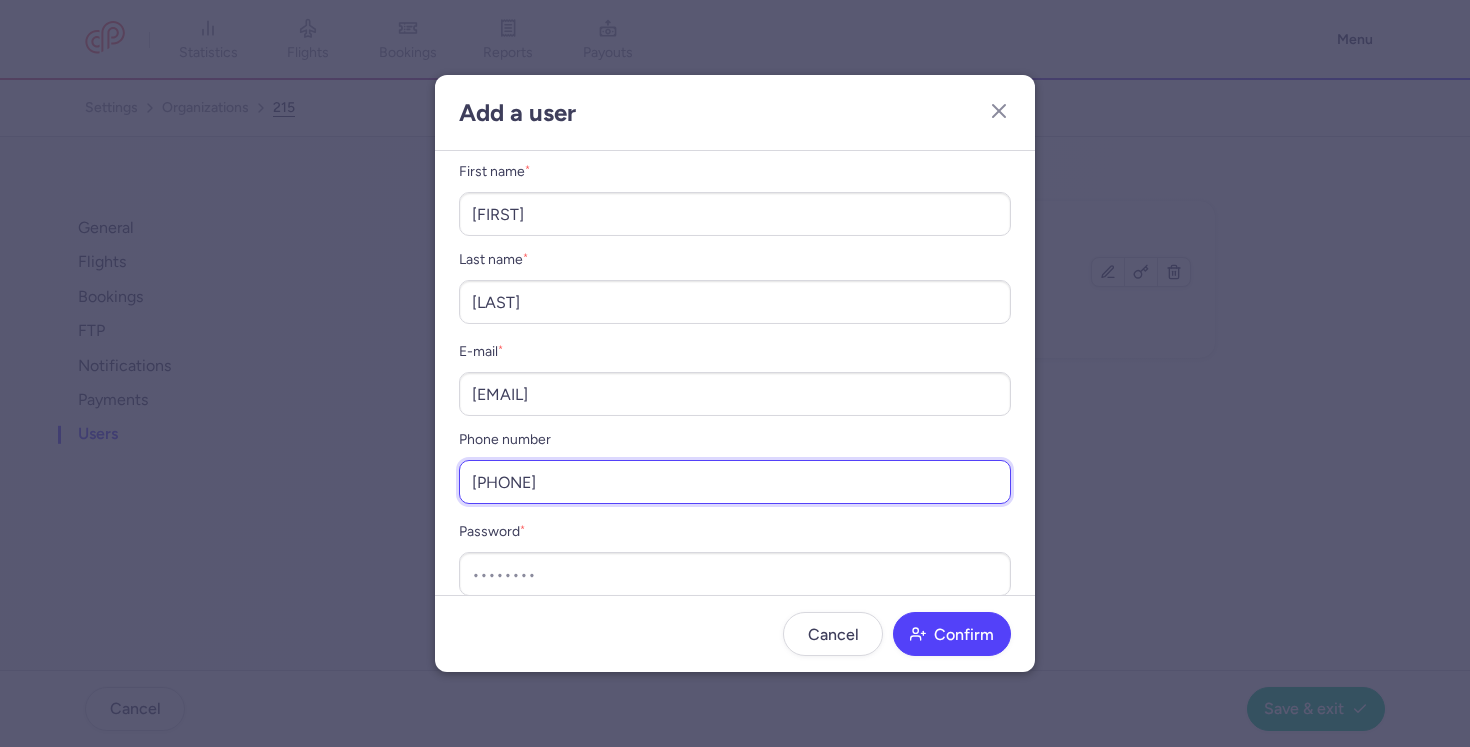 scroll, scrollTop: 133, scrollLeft: 0, axis: vertical 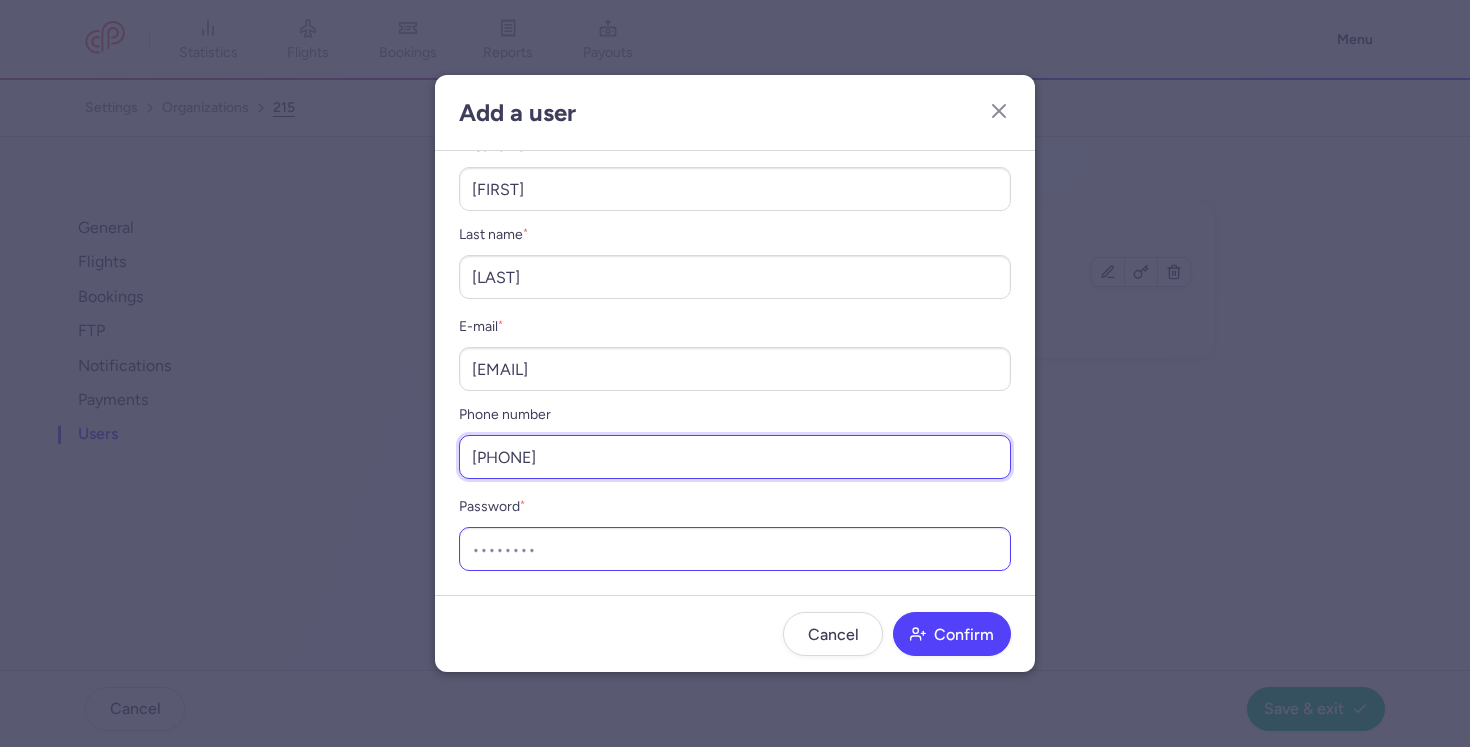 type on "[PHONE]" 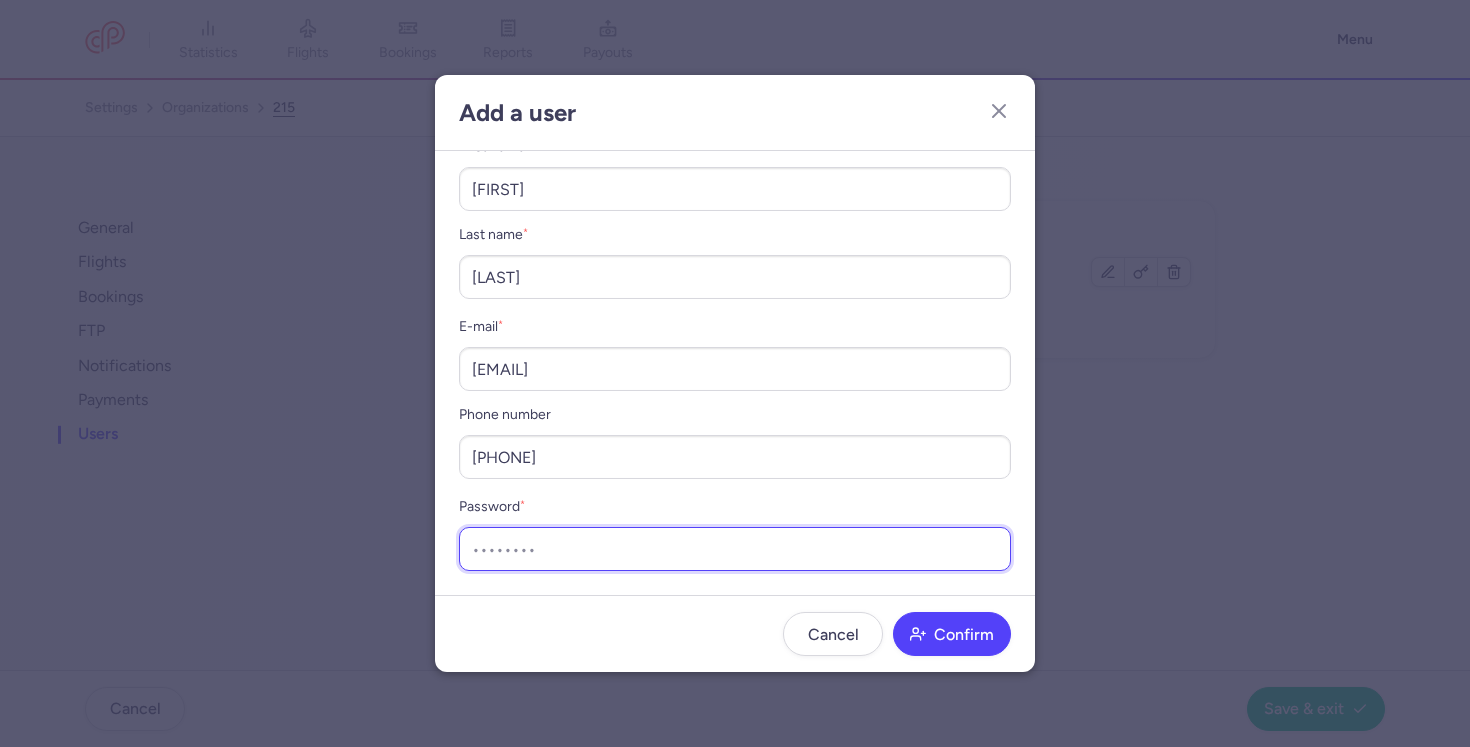 click on "Password  * [PASSWORD]" at bounding box center (735, 549) 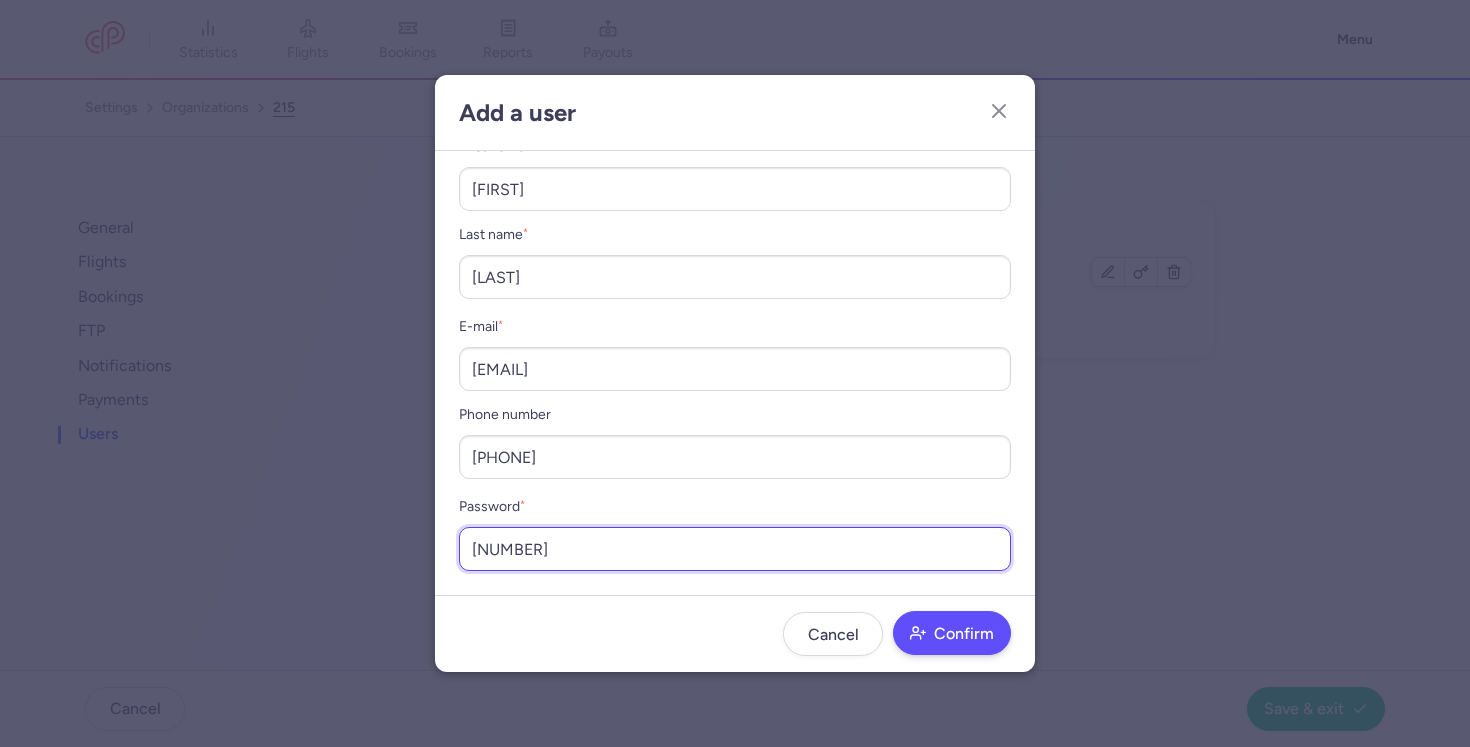 type on "[NUMBER]" 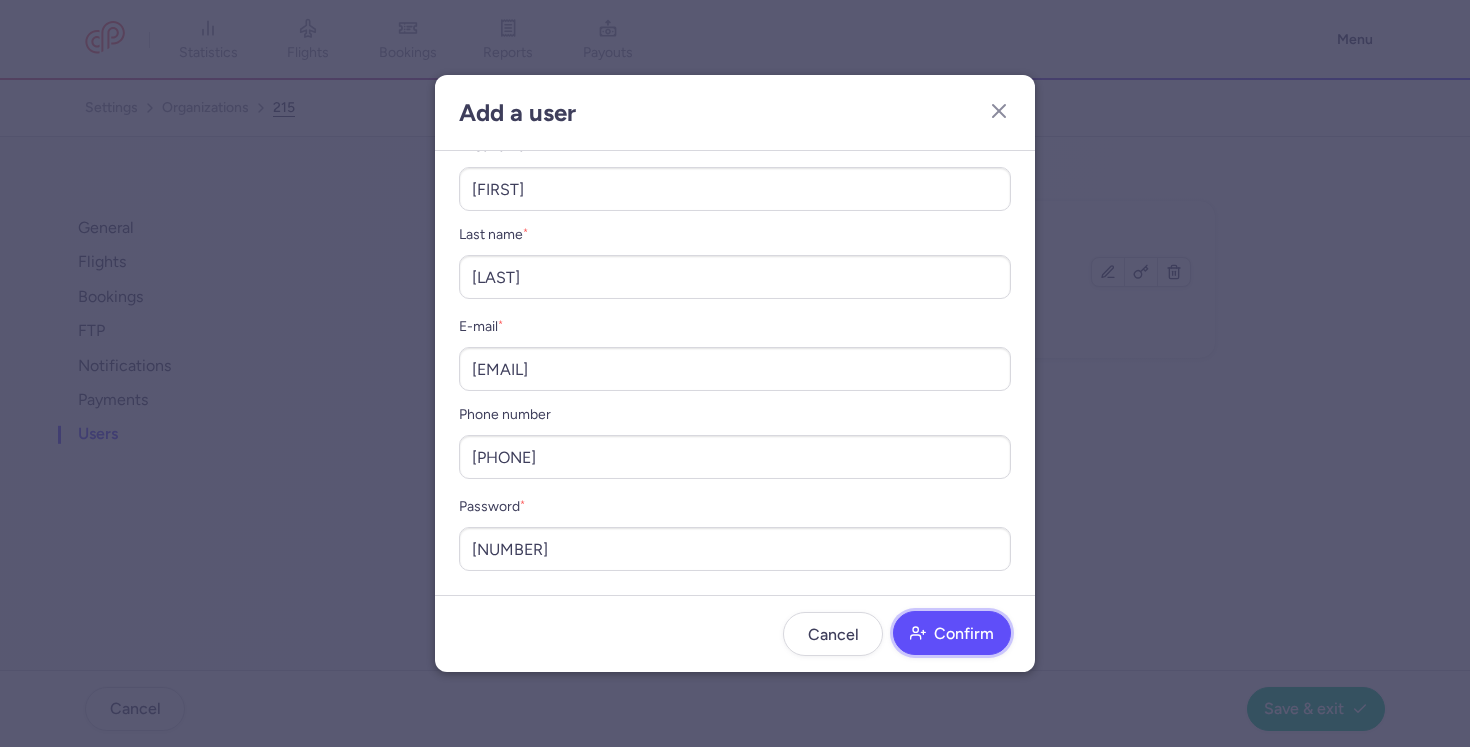 click on "Confirm" at bounding box center (964, 634) 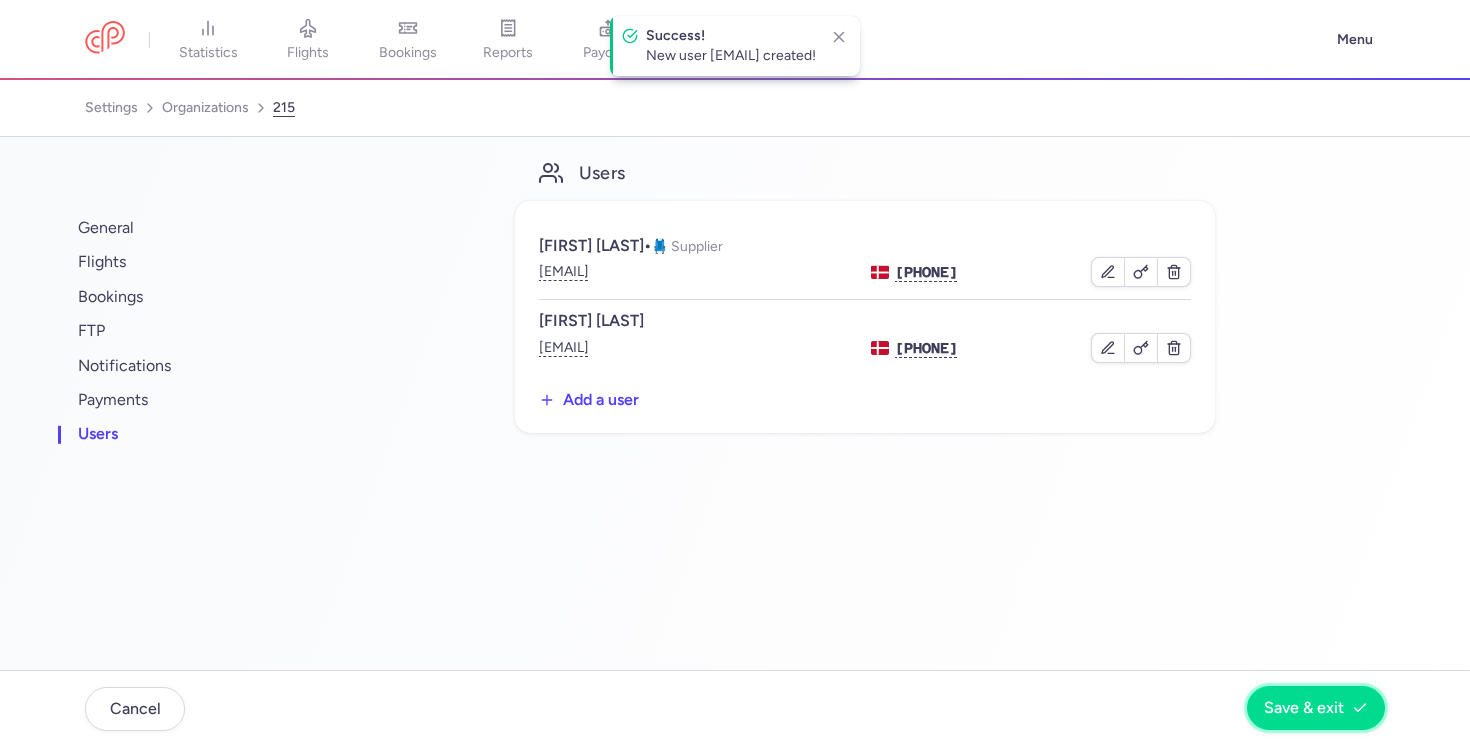 click on "Save & exit" at bounding box center (1304, 708) 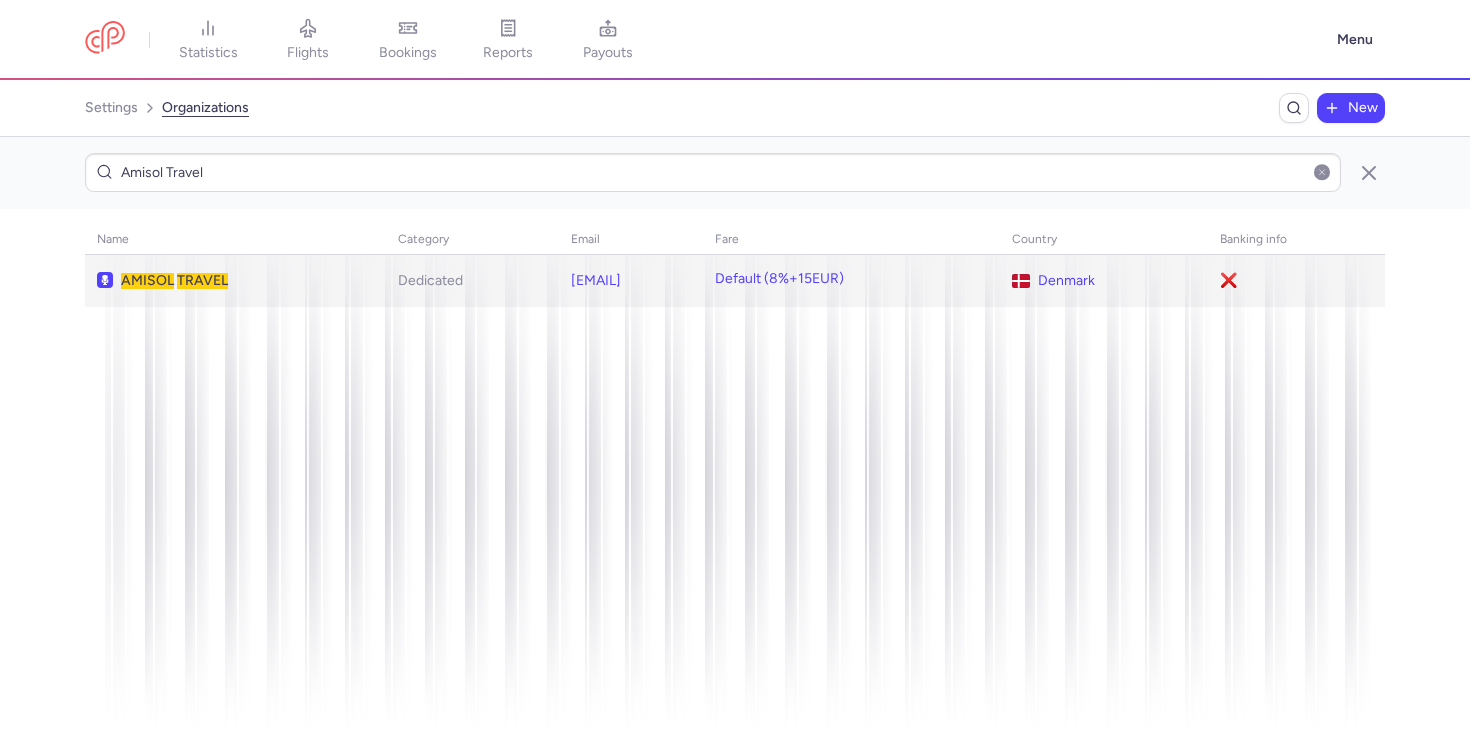 click on "AMISOL   TRAVEL" 